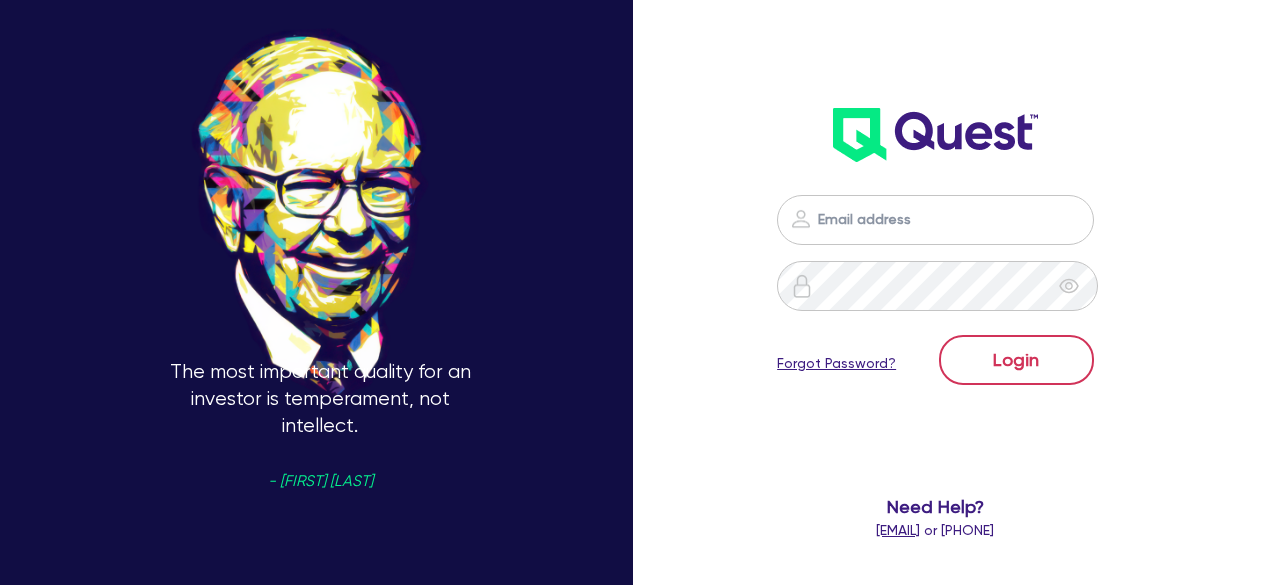 scroll, scrollTop: 0, scrollLeft: 0, axis: both 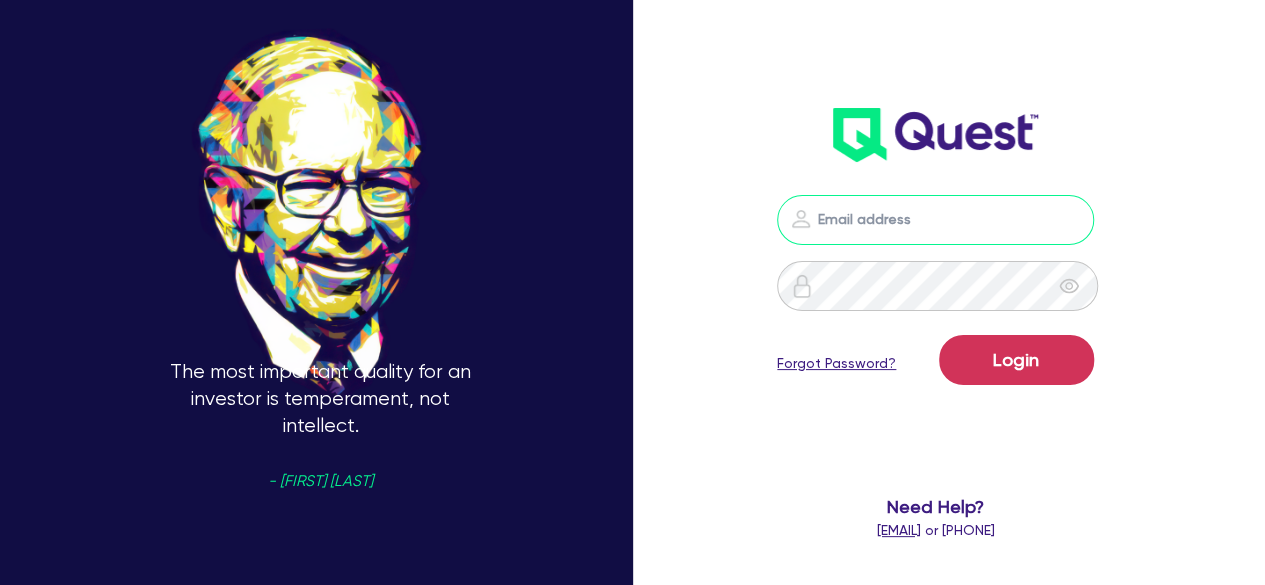 type on "[EMAIL]" 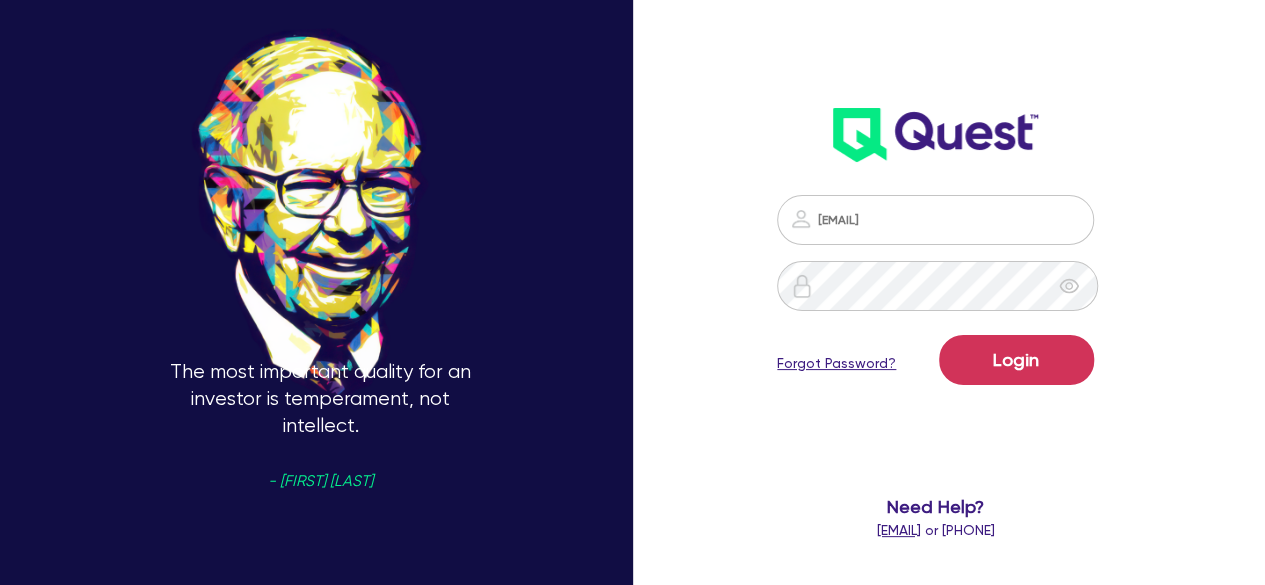 click at bounding box center [1068, 286] 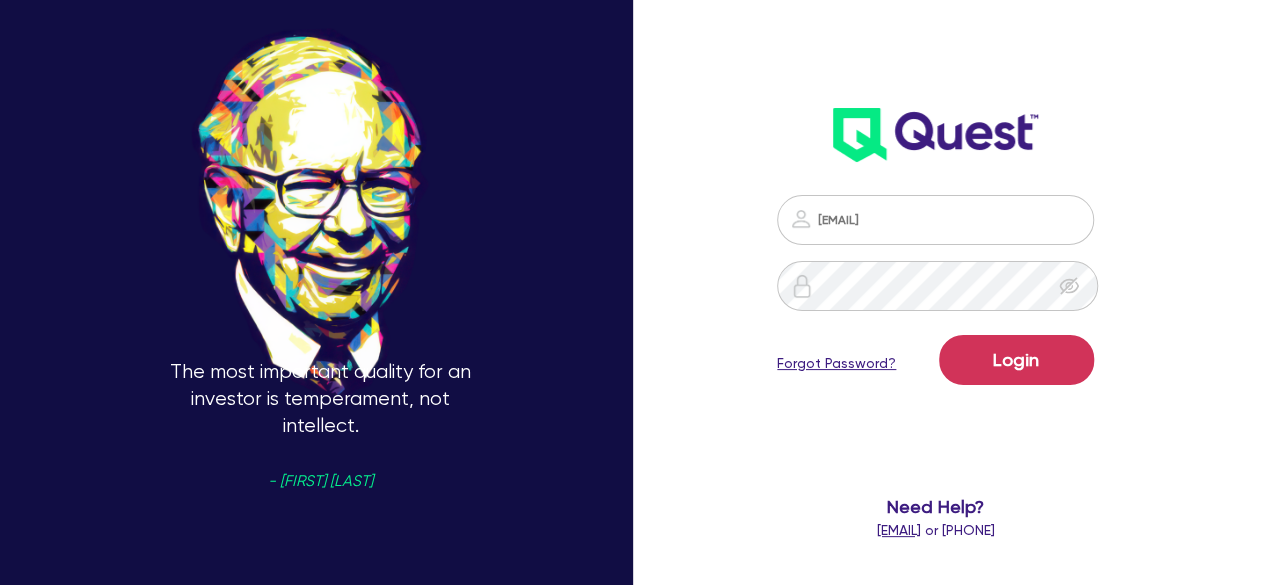 click at bounding box center [1068, 285] 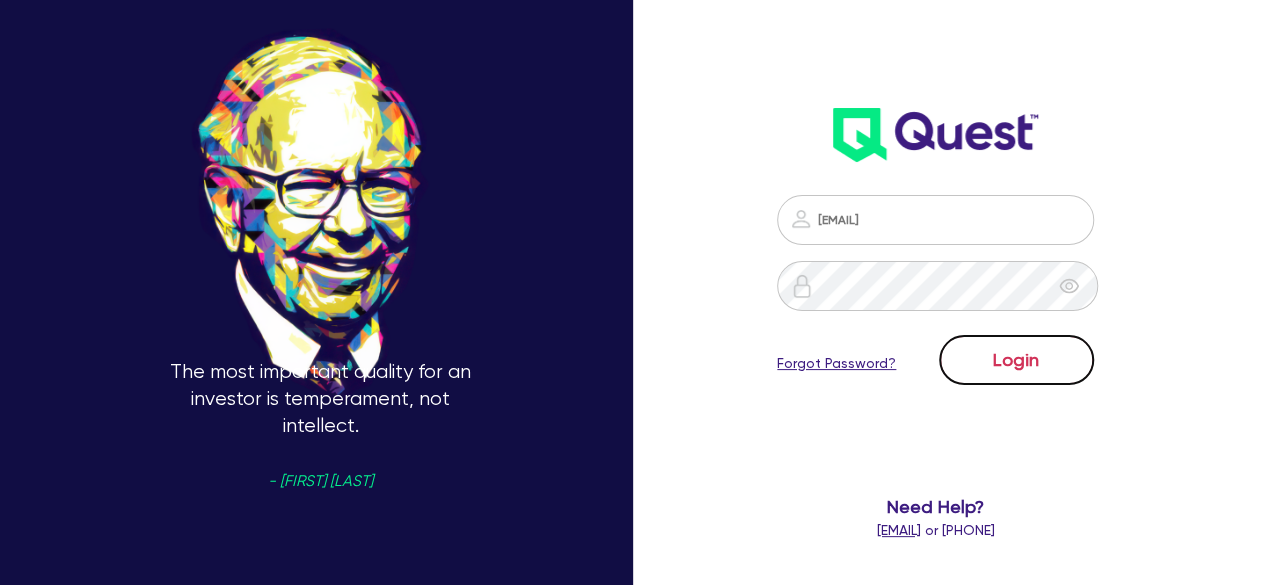 click on "Login" at bounding box center (1016, 360) 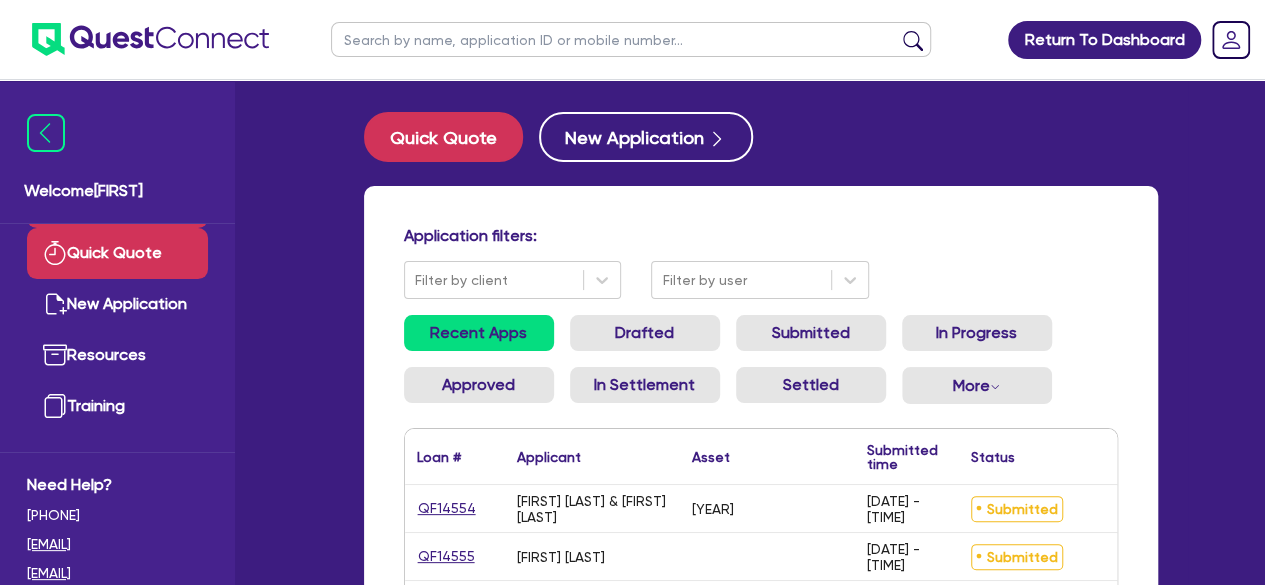 scroll, scrollTop: 0, scrollLeft: 0, axis: both 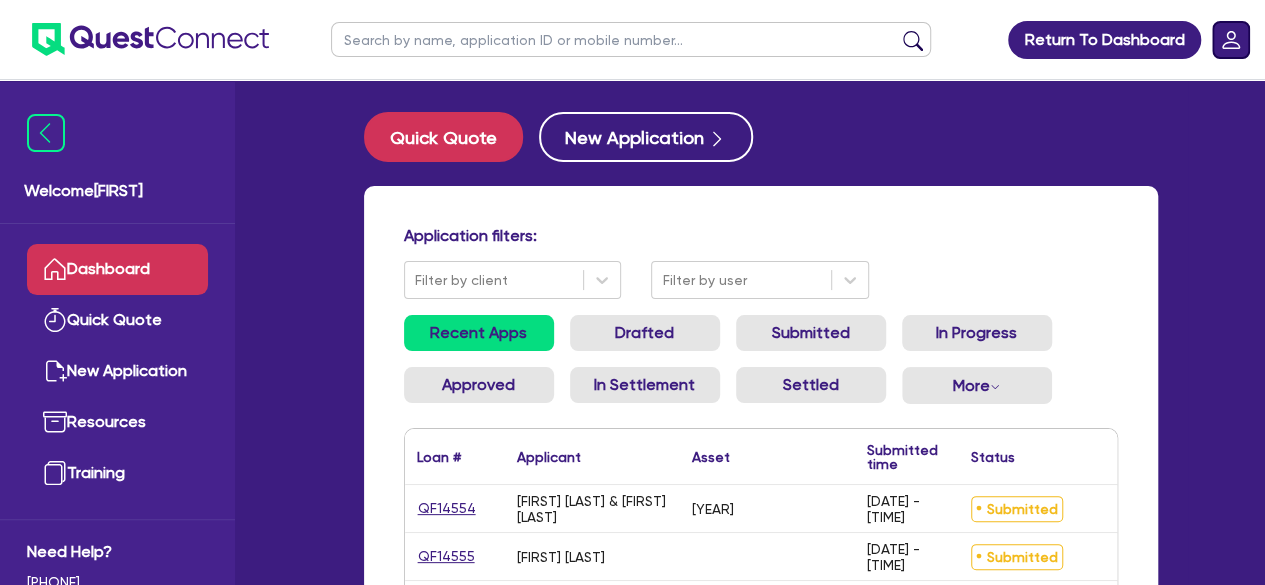 click at bounding box center [1231, 40] 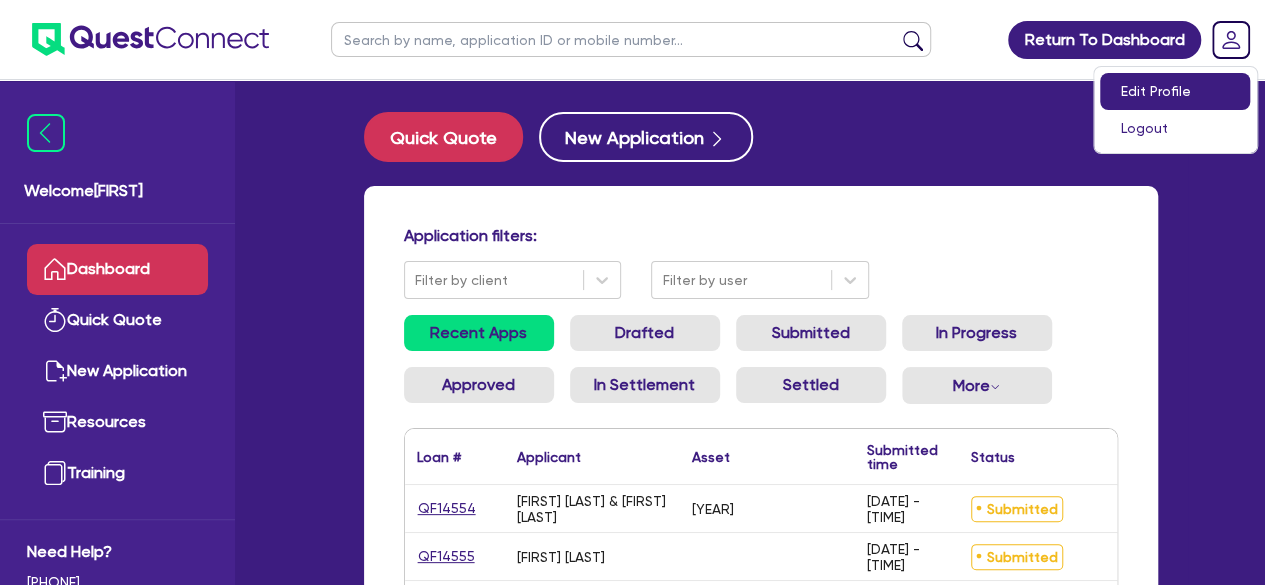 click on "Edit Profile" at bounding box center [1175, 91] 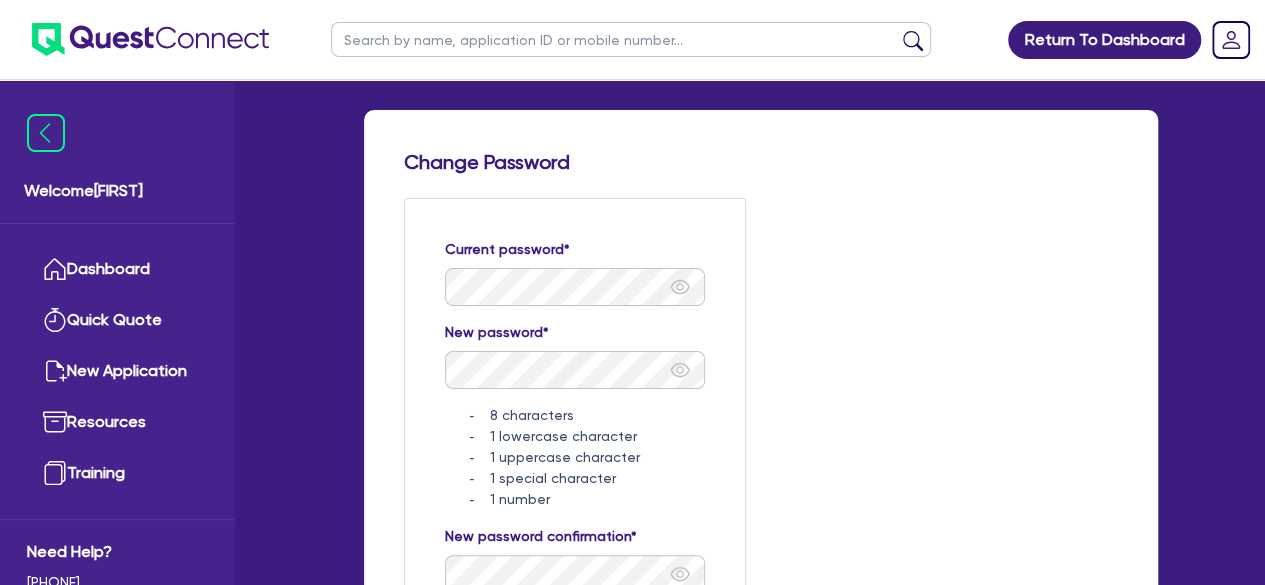 scroll, scrollTop: 100, scrollLeft: 0, axis: vertical 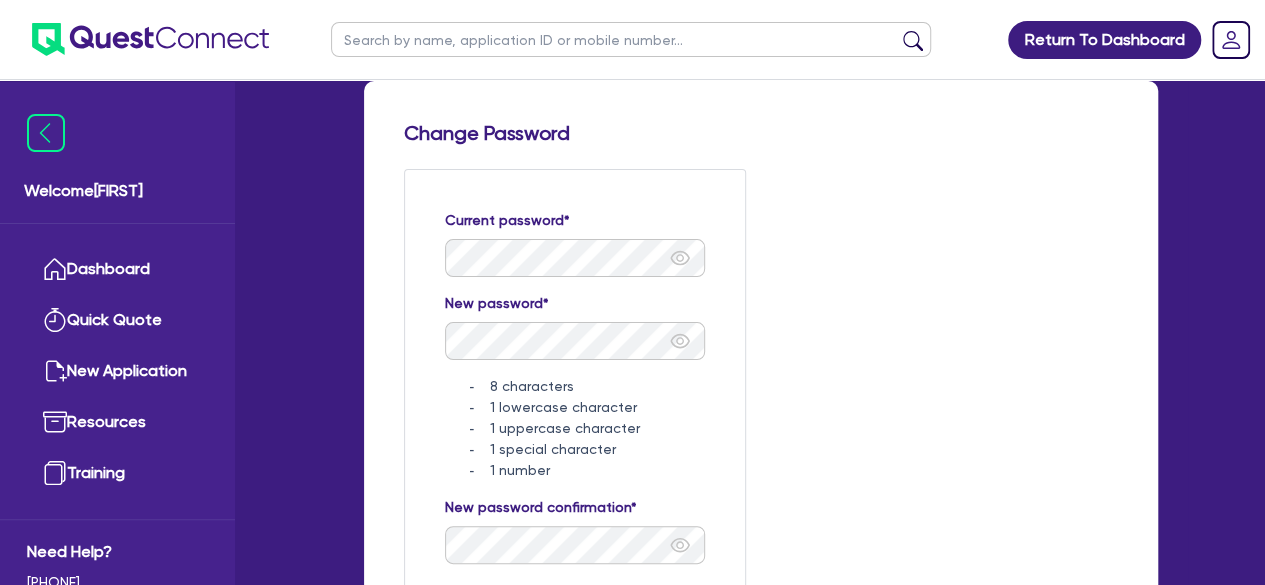 click at bounding box center [680, 258] 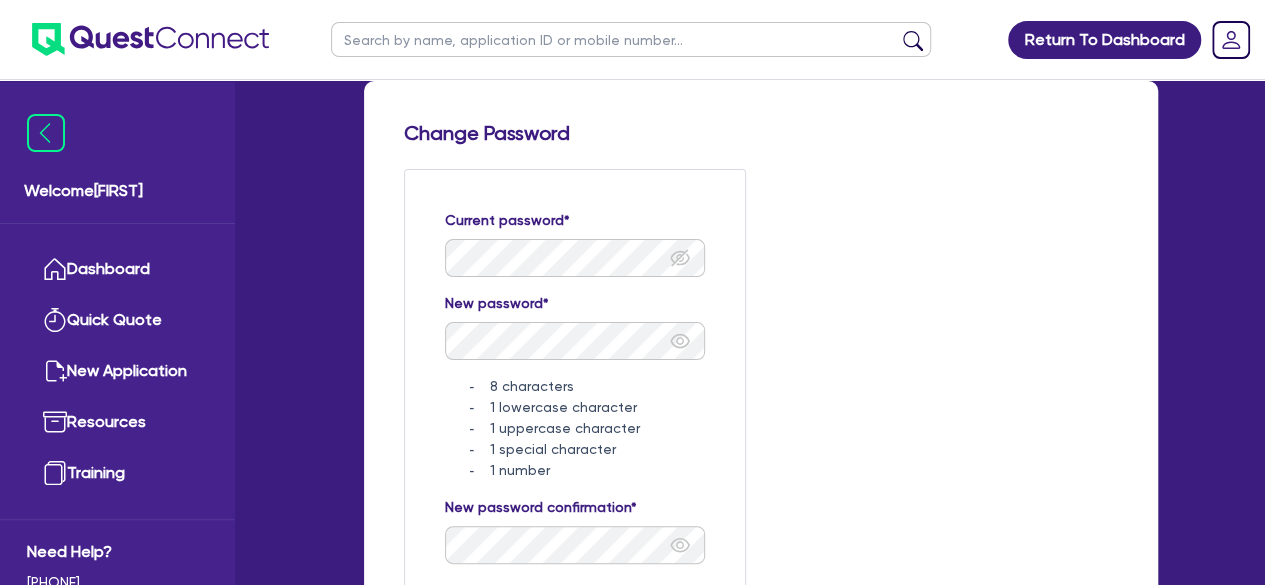 click at bounding box center [680, 258] 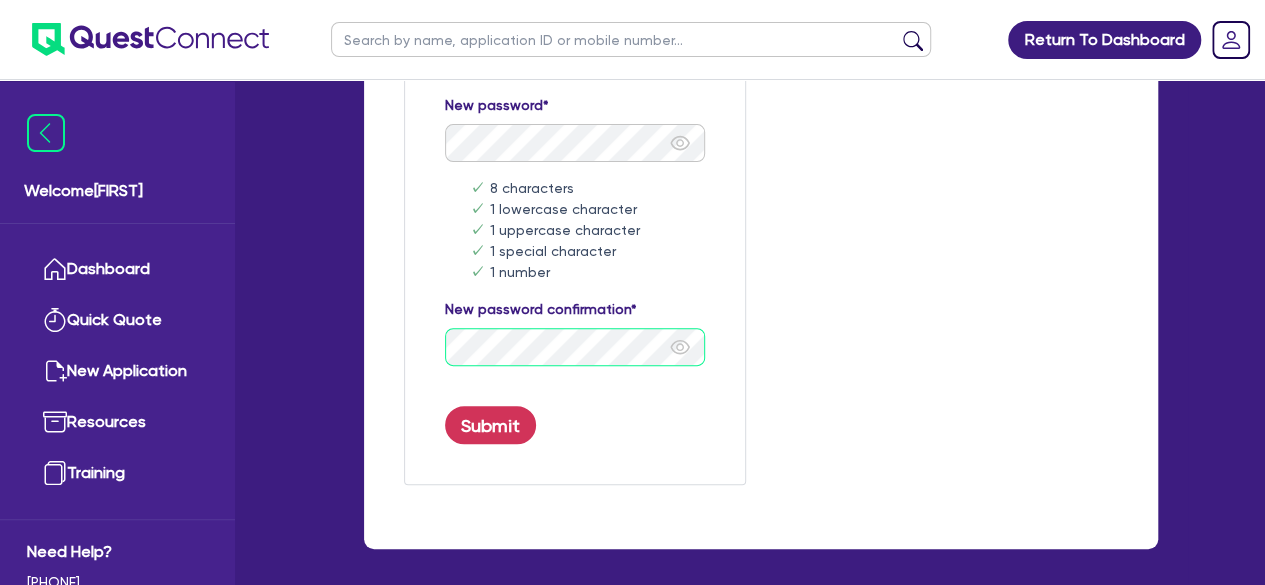 scroll, scrollTop: 300, scrollLeft: 0, axis: vertical 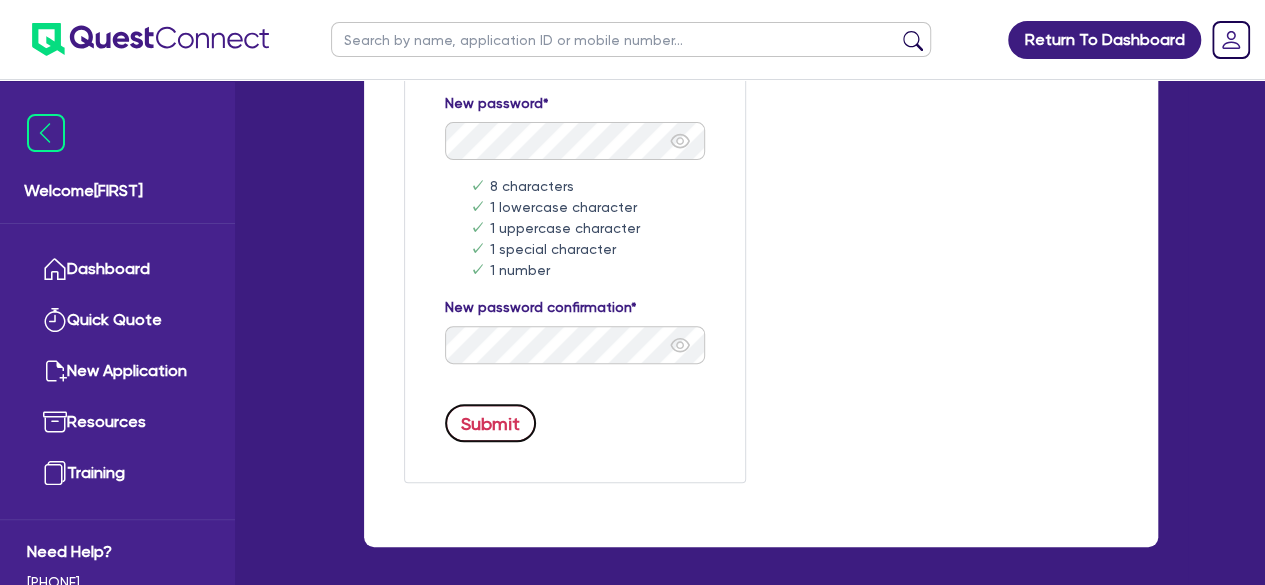 click on "Submit" at bounding box center [491, 423] 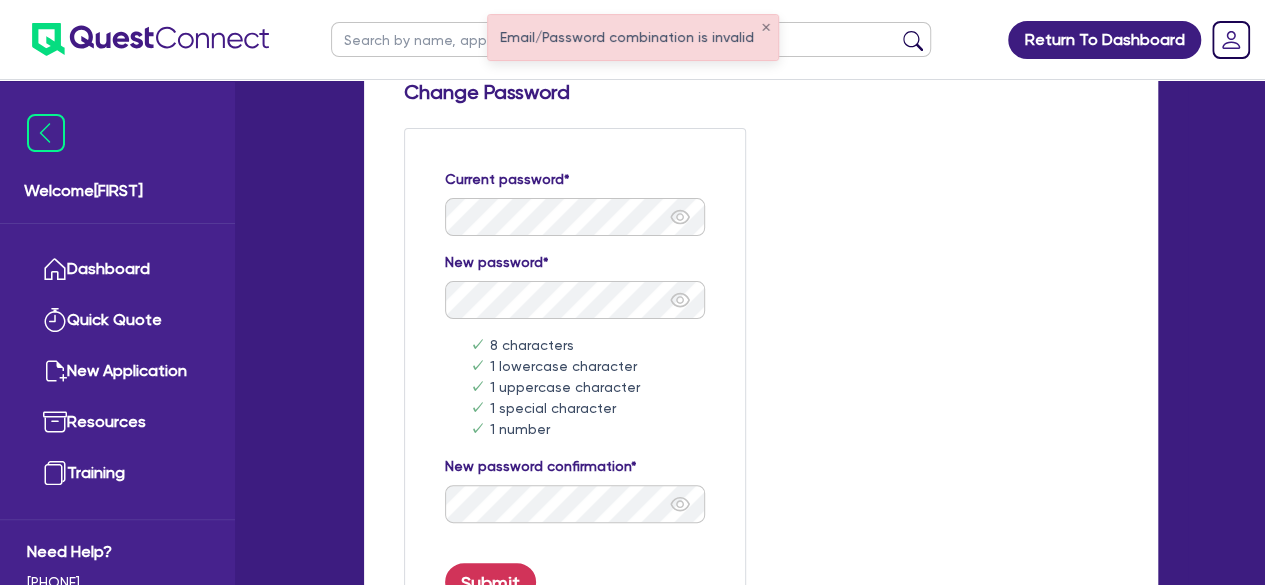 scroll, scrollTop: 0, scrollLeft: 0, axis: both 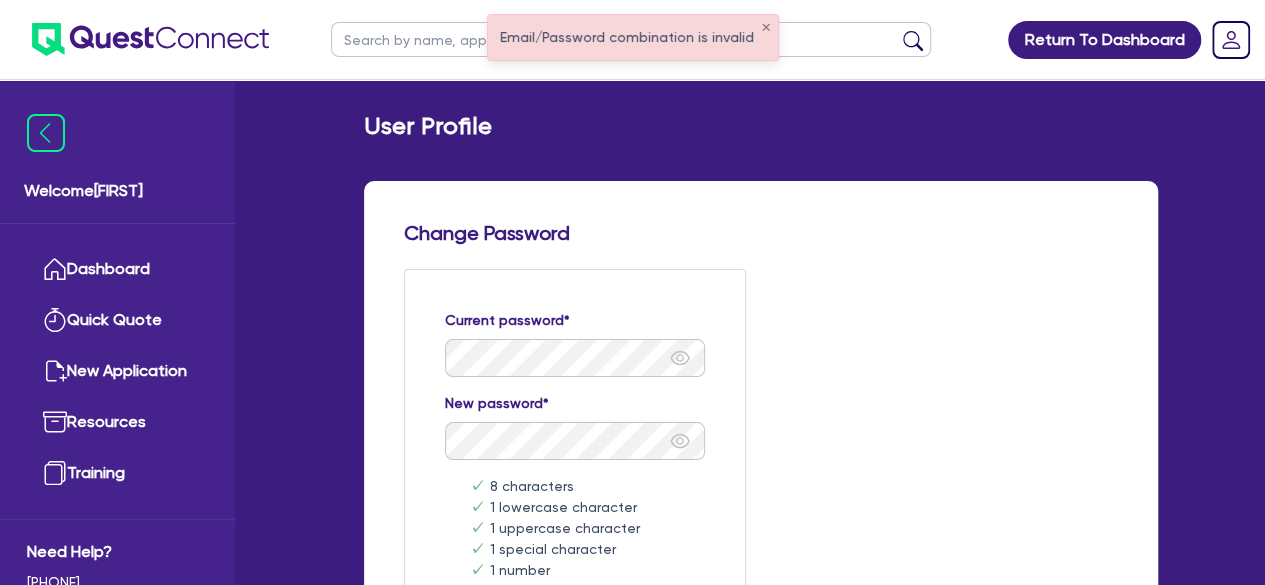 click at bounding box center [680, 358] 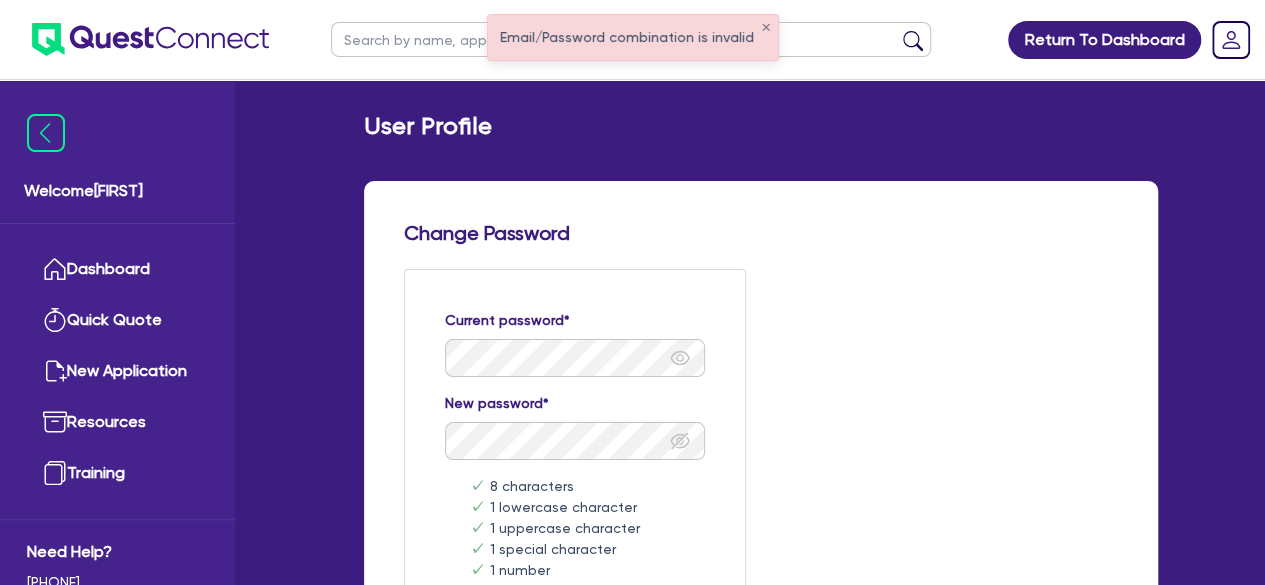 click at bounding box center (680, 358) 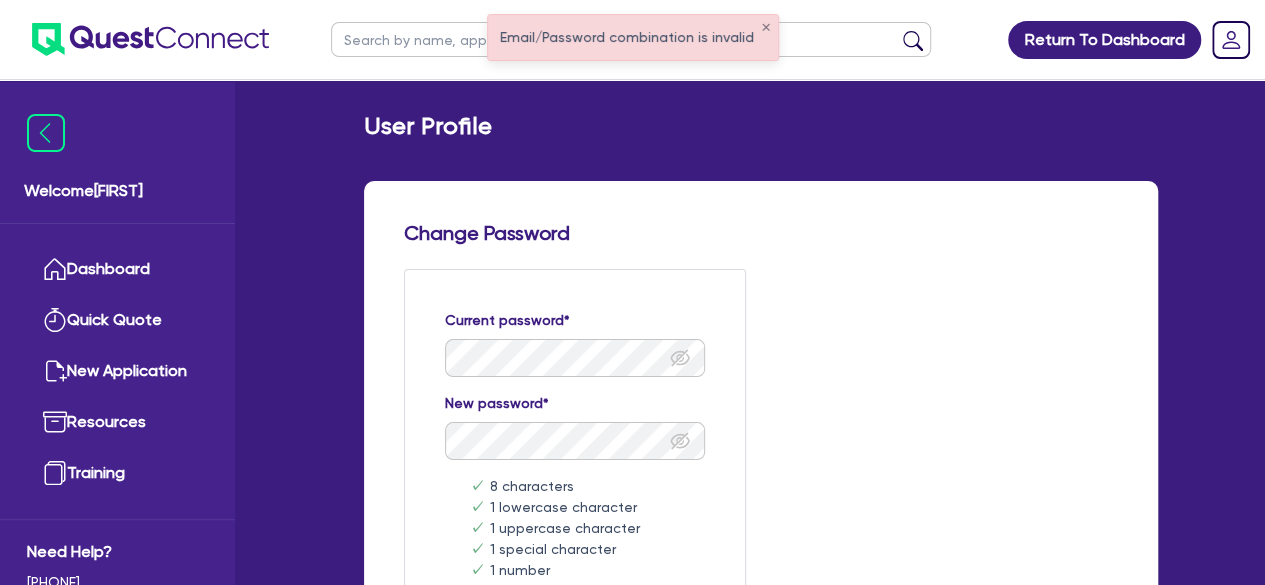 click at bounding box center [680, 358] 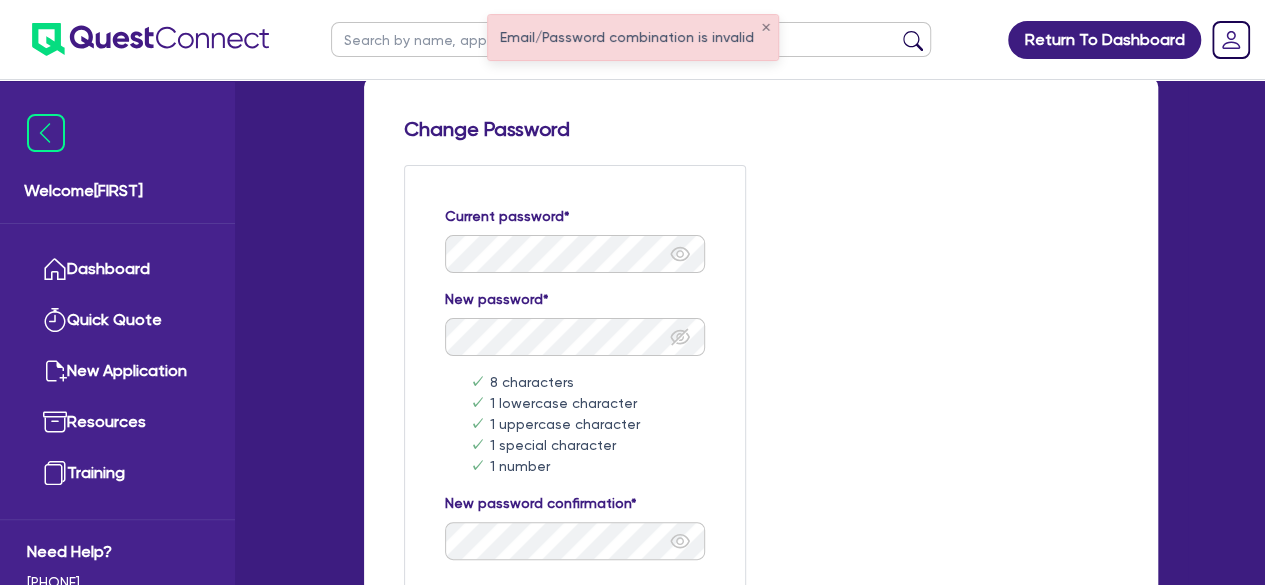 scroll, scrollTop: 300, scrollLeft: 0, axis: vertical 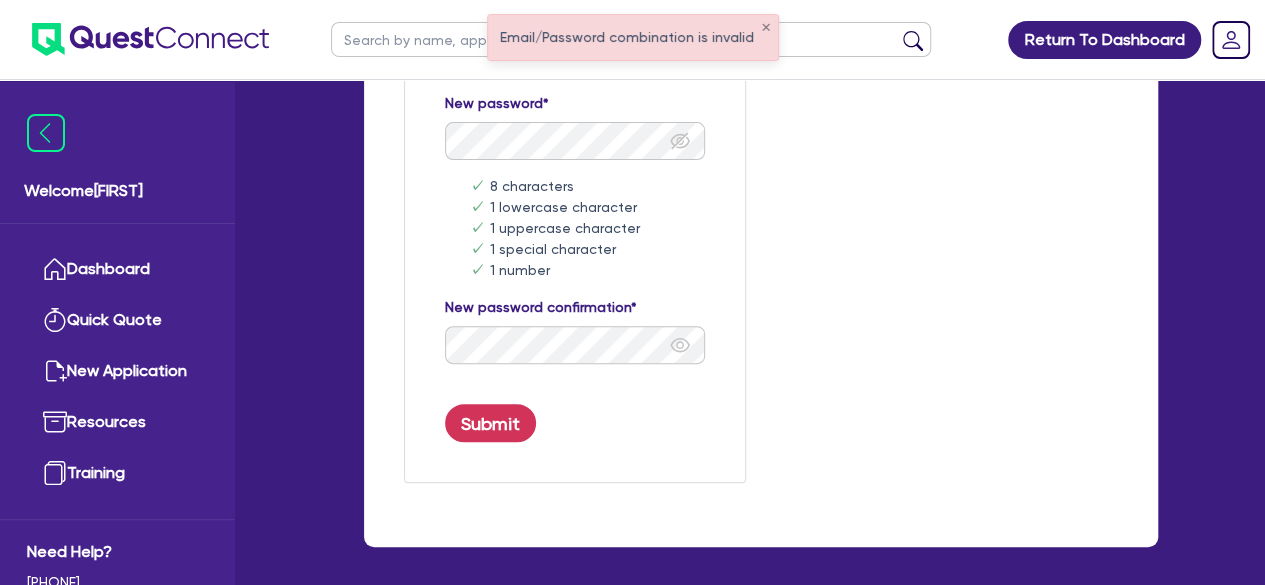 click at bounding box center (680, 58) 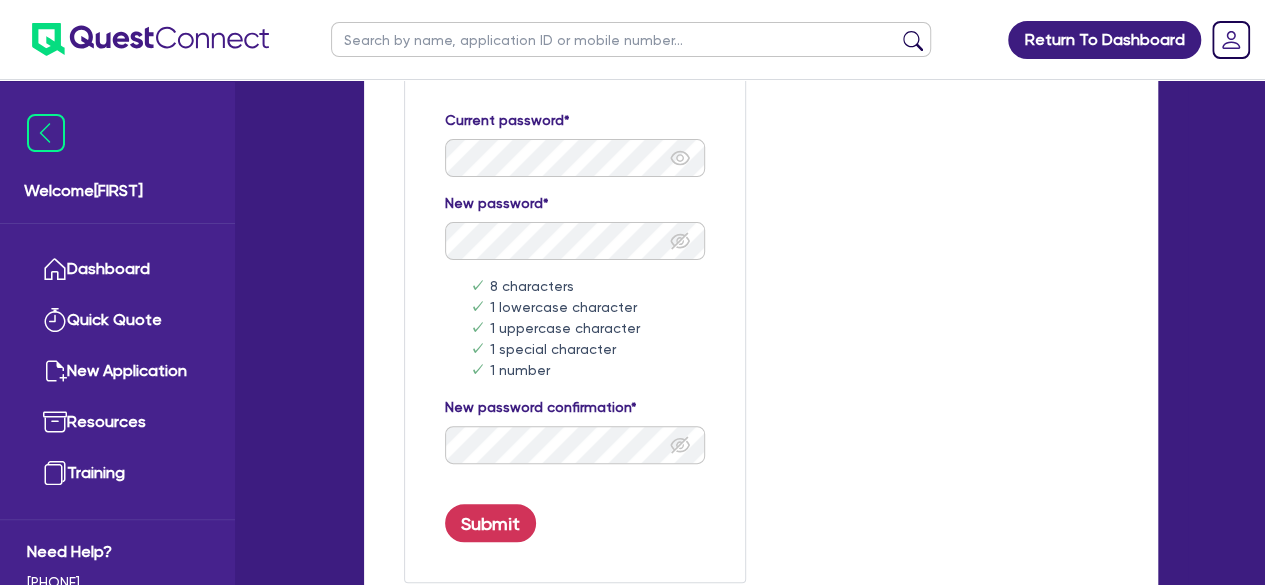 scroll, scrollTop: 382, scrollLeft: 0, axis: vertical 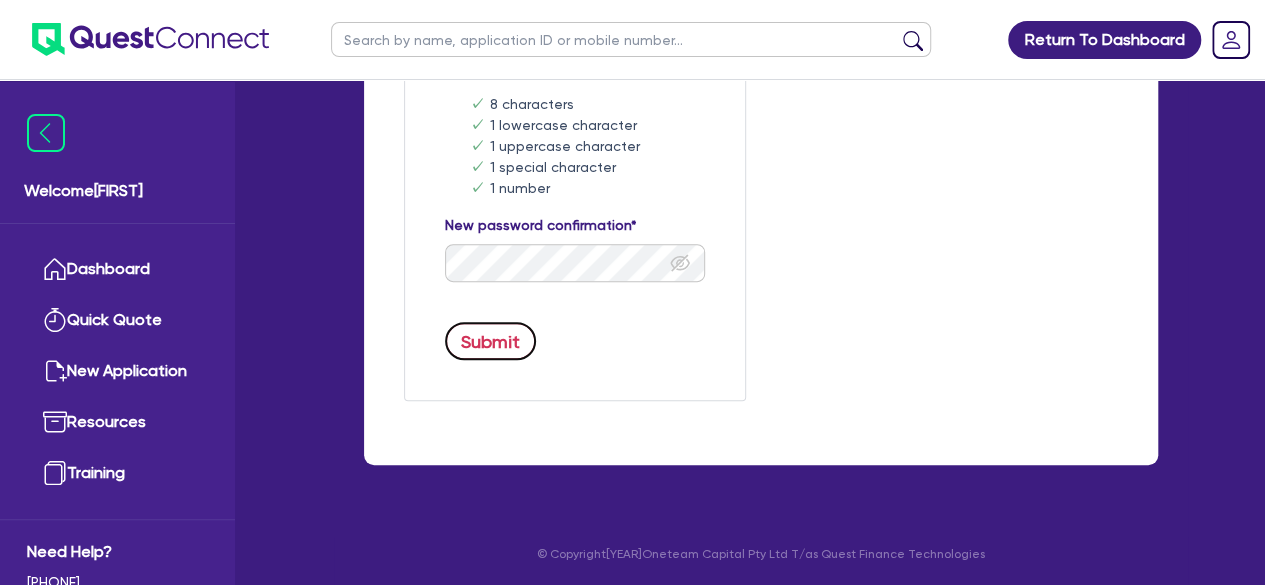 click on "Submit" at bounding box center [491, 341] 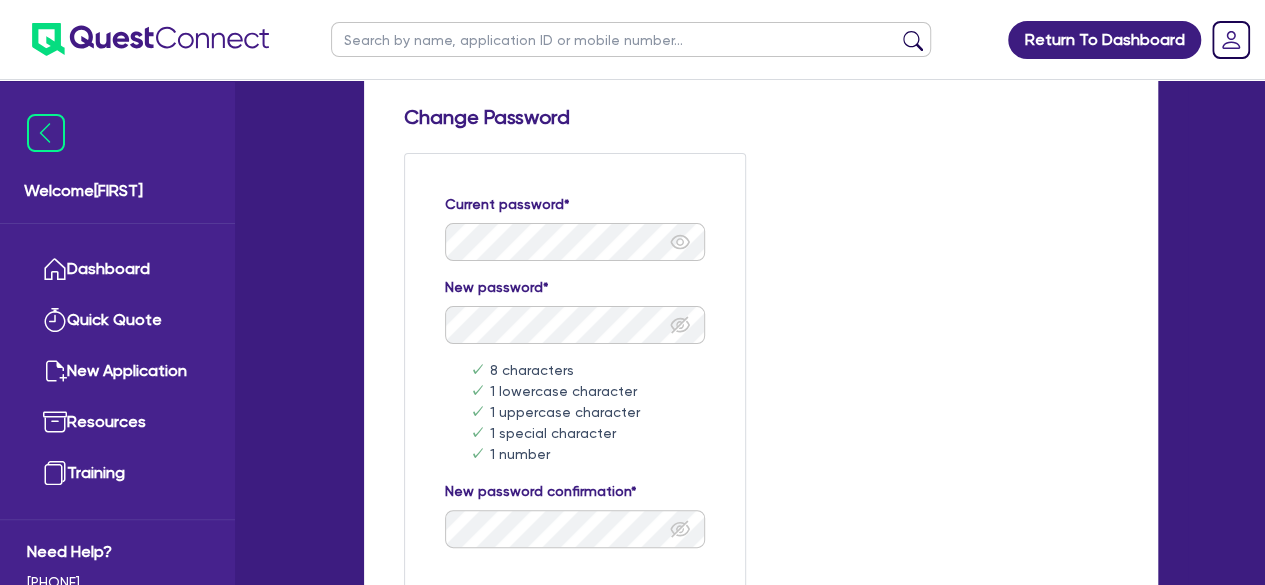 scroll, scrollTop: 300, scrollLeft: 0, axis: vertical 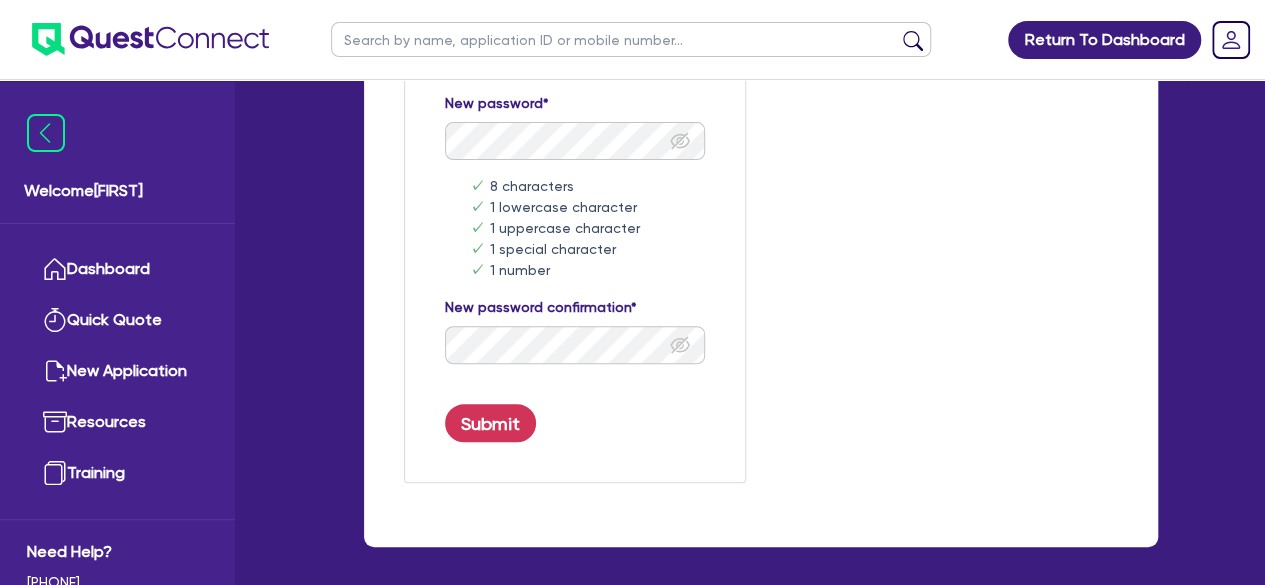 click at bounding box center (679, 140) 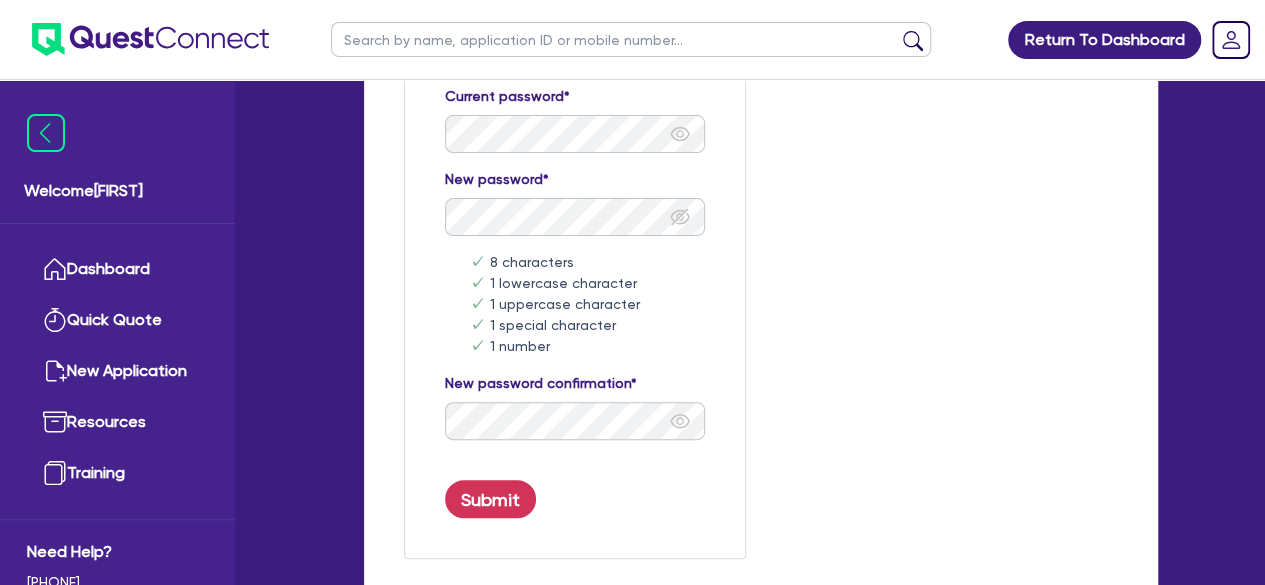 scroll, scrollTop: 182, scrollLeft: 0, axis: vertical 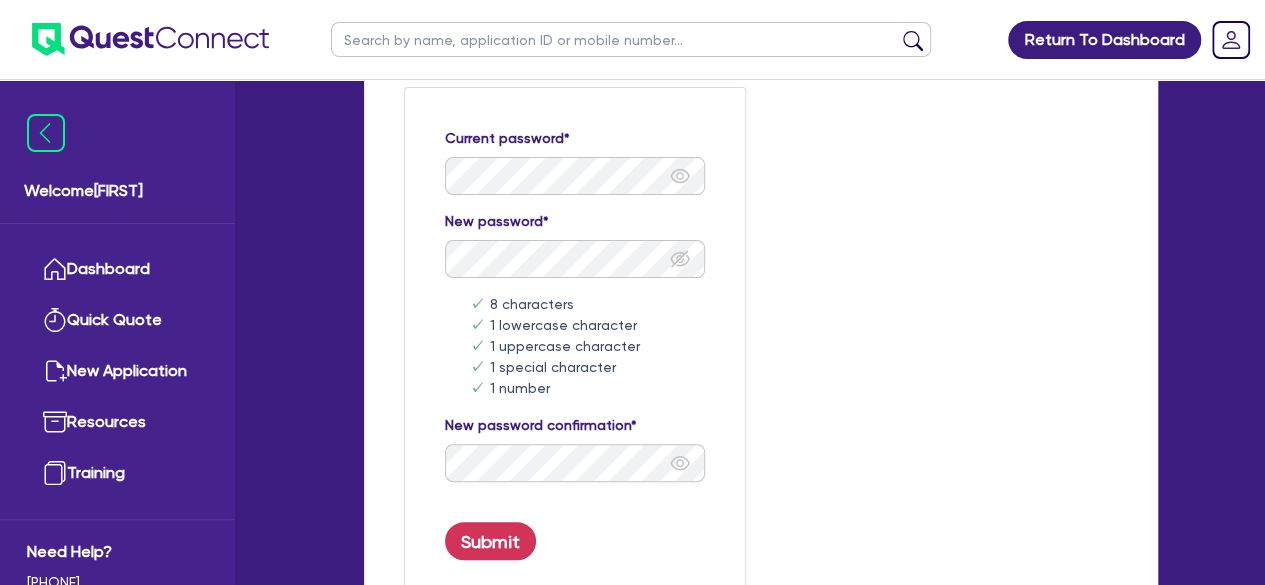click at bounding box center (680, 176) 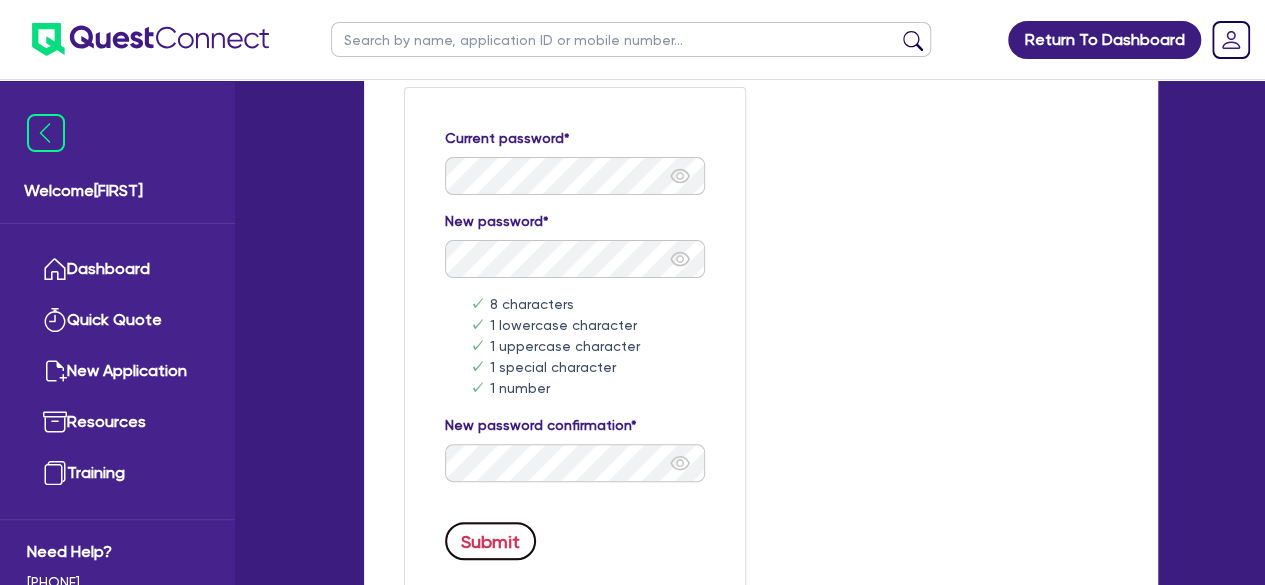 click on "Submit" at bounding box center (491, 541) 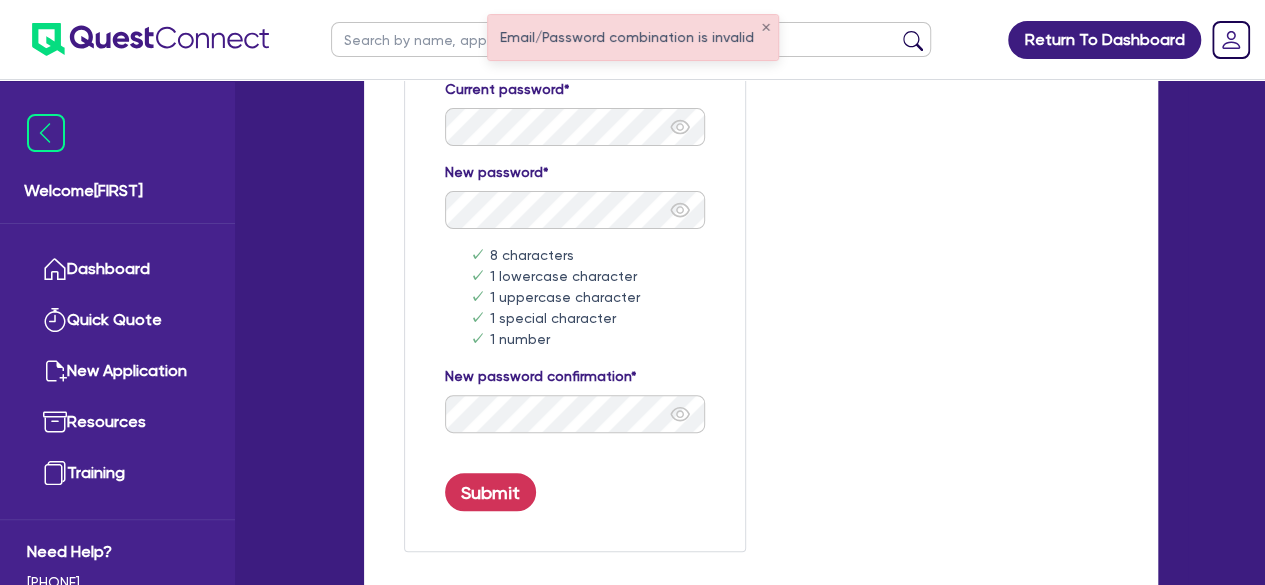 scroll, scrollTop: 200, scrollLeft: 0, axis: vertical 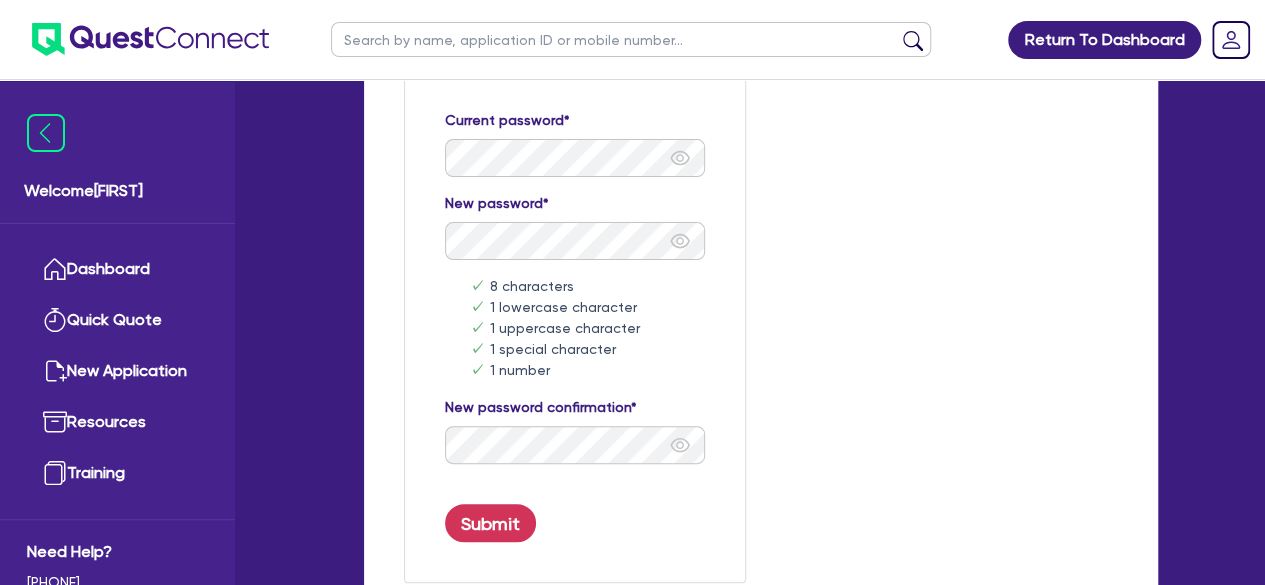click on "New password confirmation*" at bounding box center (575, 143) 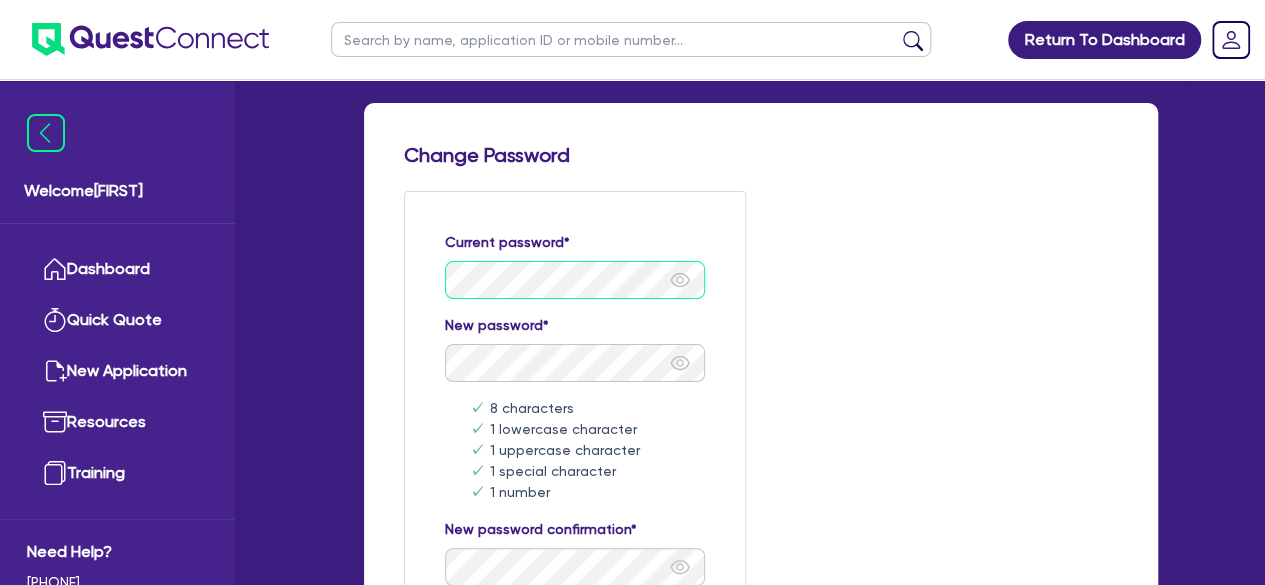 scroll, scrollTop: 200, scrollLeft: 0, axis: vertical 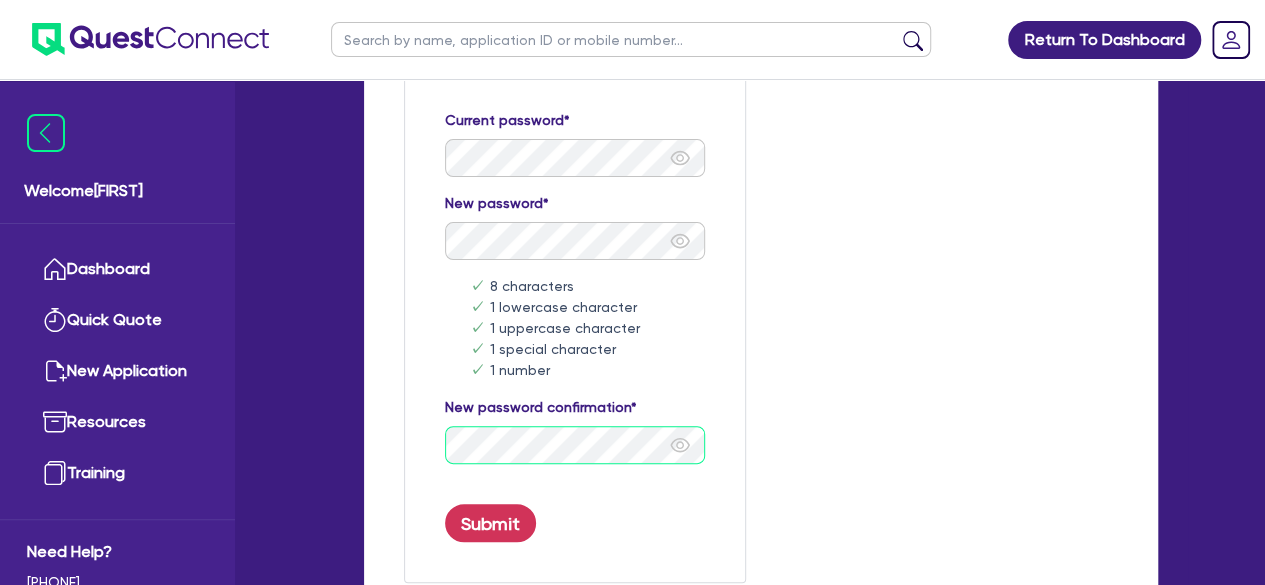 click on "Submit" at bounding box center (491, 523) 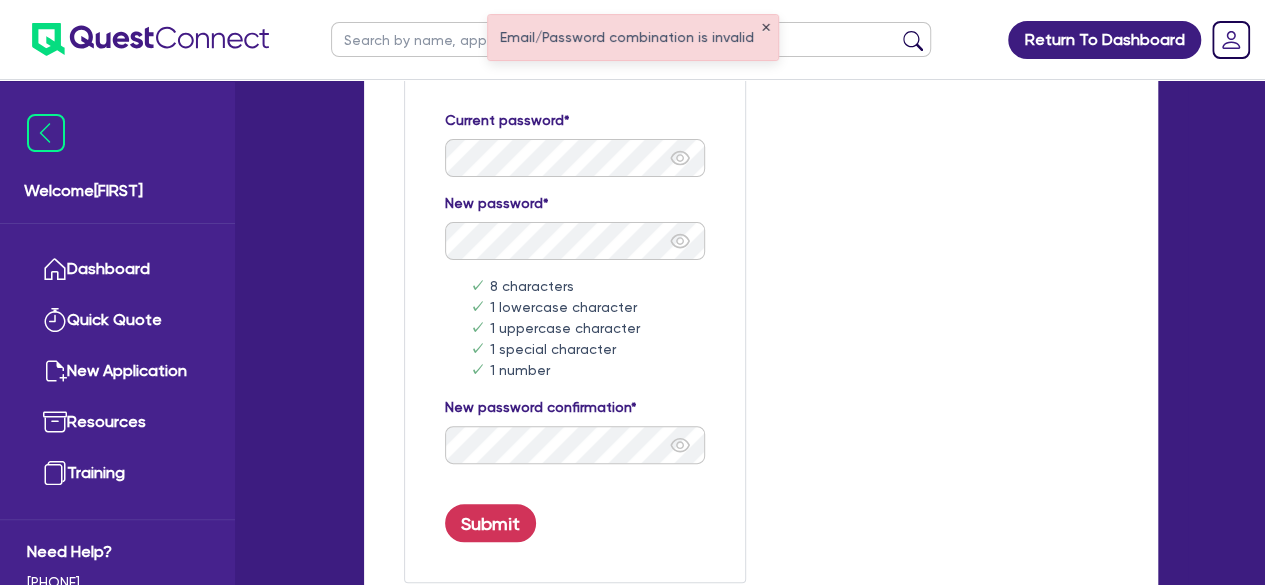 click on "✕" at bounding box center [766, 28] 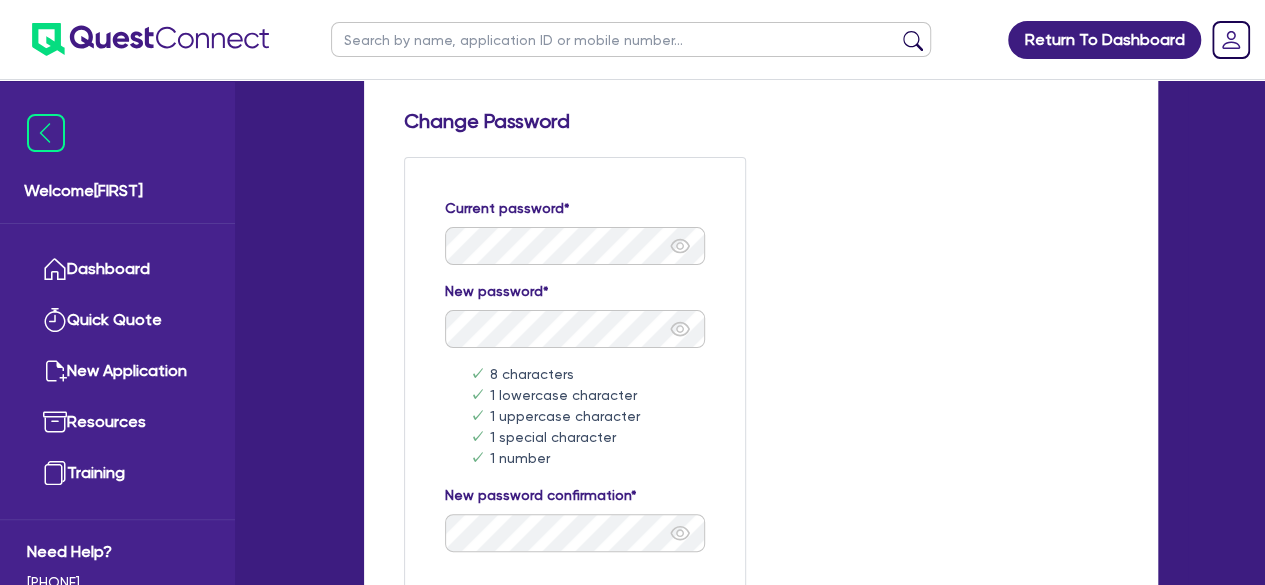 scroll, scrollTop: 0, scrollLeft: 0, axis: both 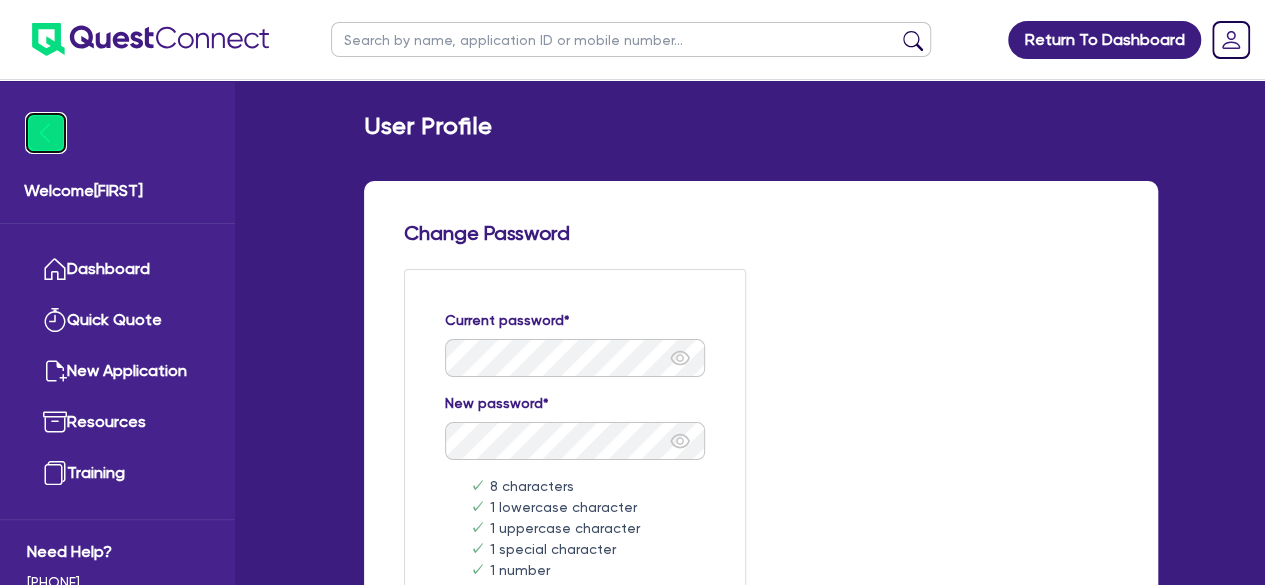 click at bounding box center [46, 133] 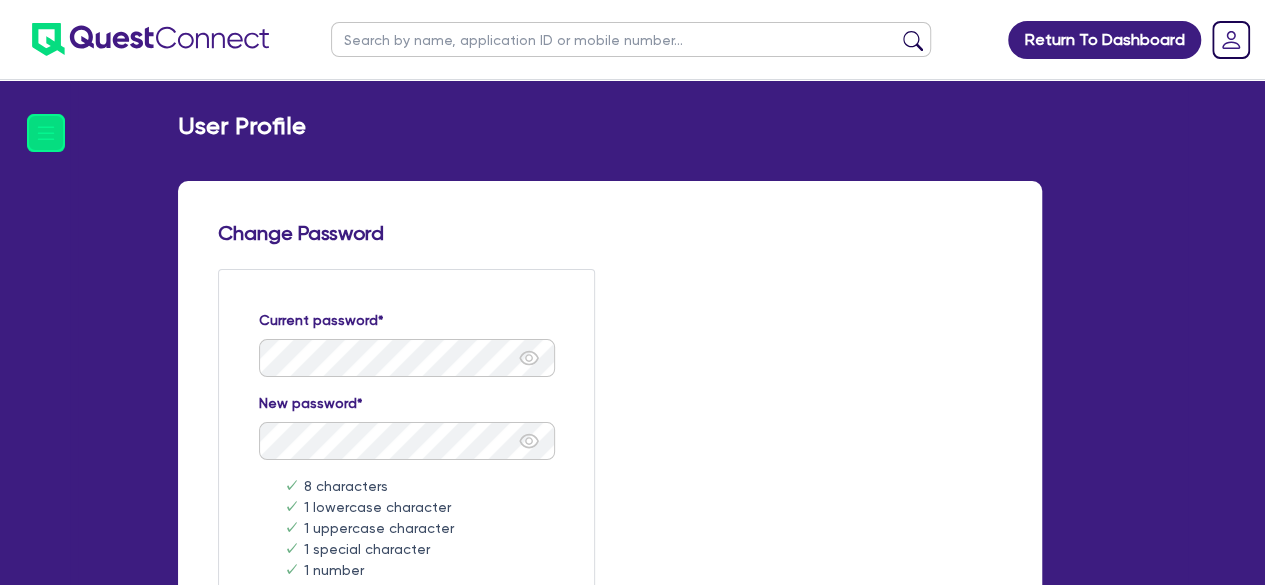 click on "Change Password Current password* New password* 8 characters 1 lowercase character 1 uppercase character 1 special character 1 number New password confirmation* Submit" at bounding box center [610, 514] 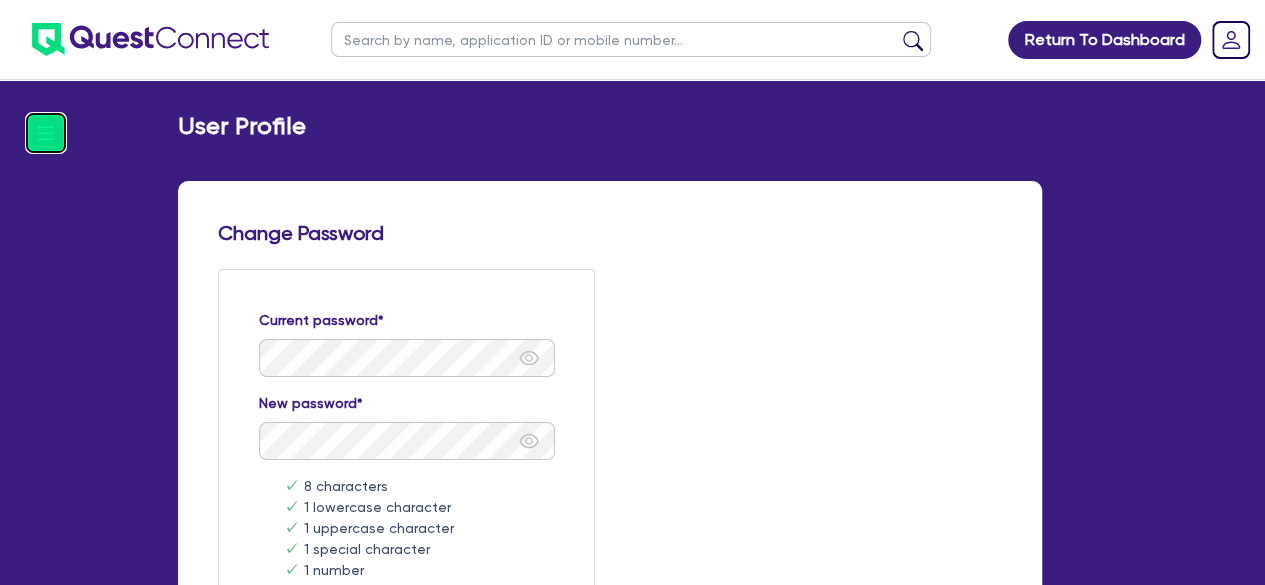click at bounding box center [46, 133] 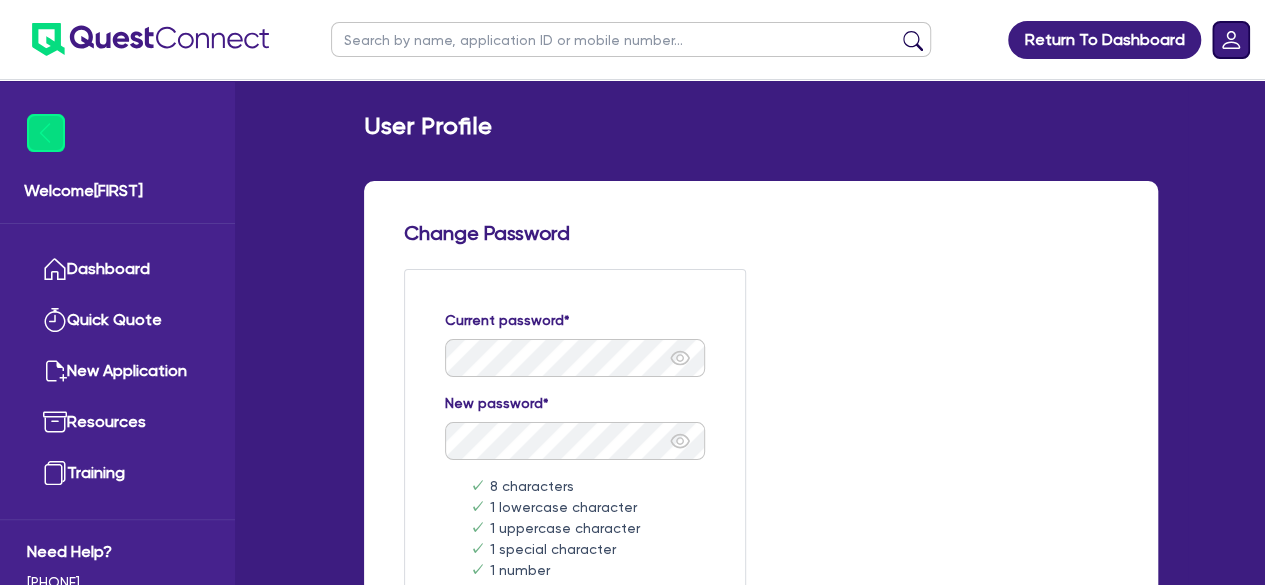 click at bounding box center (1231, 40) 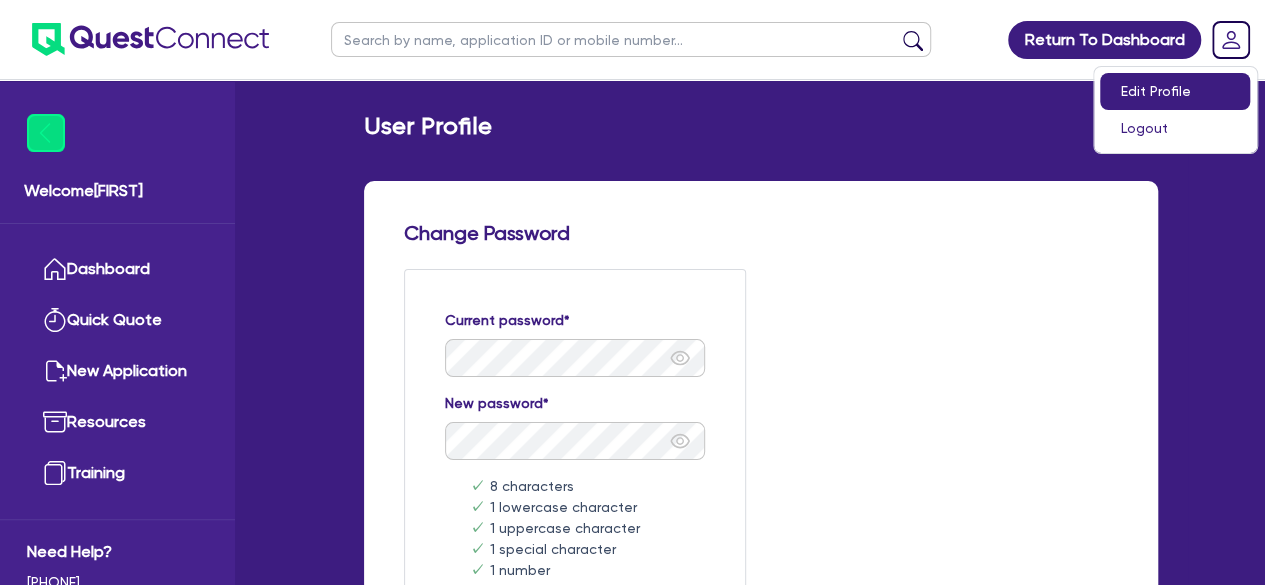 click on "Edit Profile" at bounding box center [1175, 91] 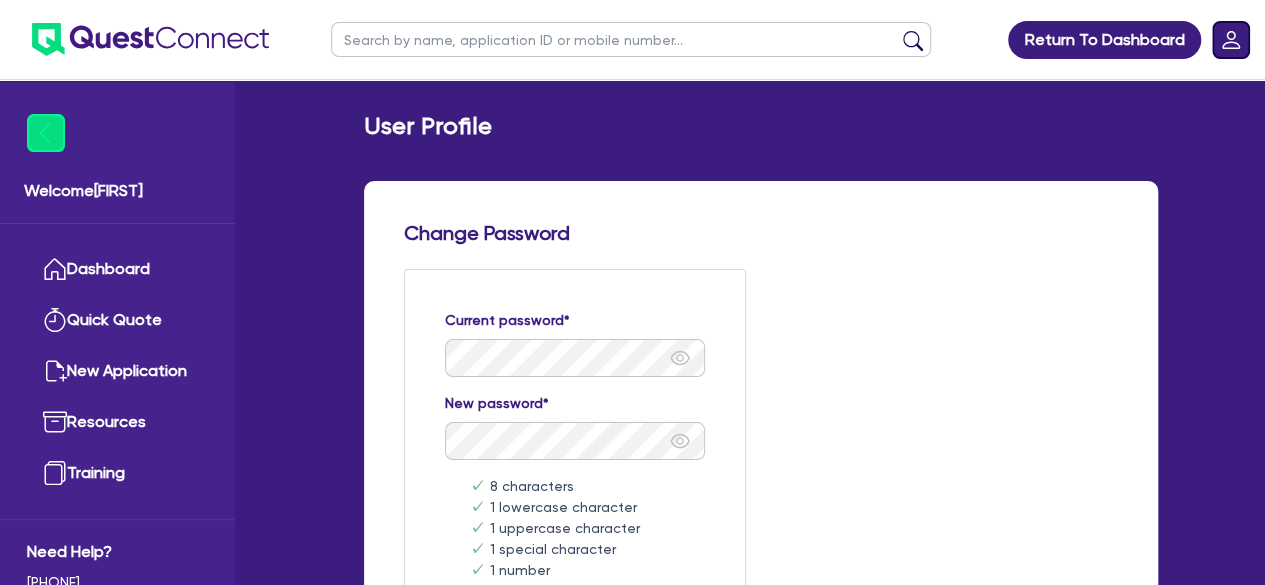 click at bounding box center (1231, 40) 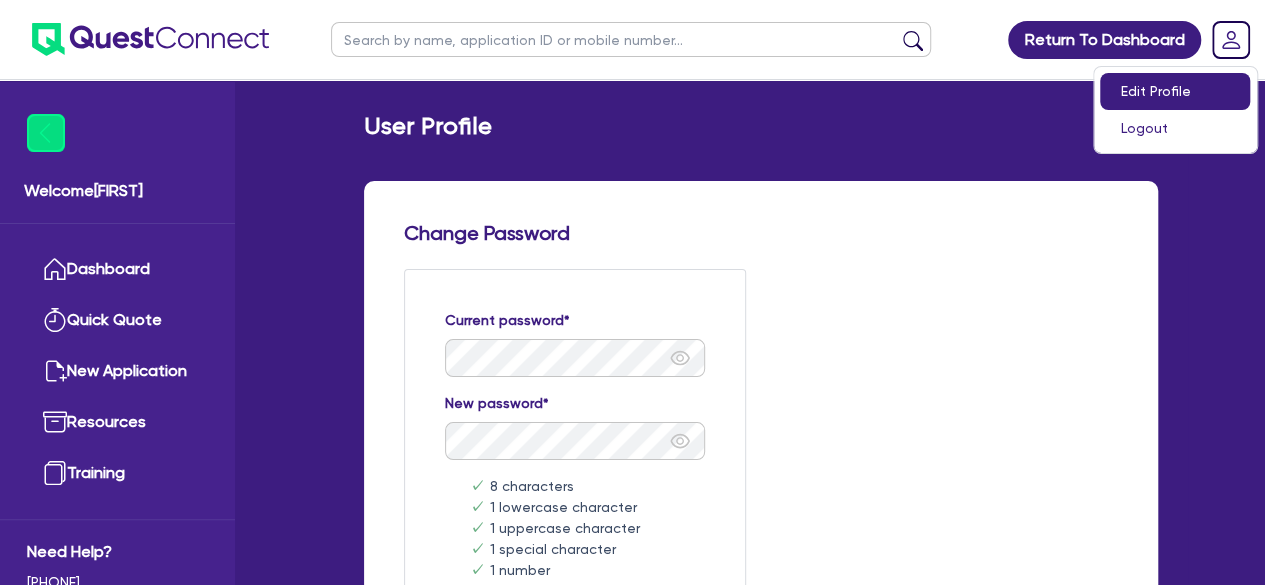 click on "User Profile Change Password Current password* New password* 8 characters 1 lowercase character 1 uppercase character 1 special character 1 number New password confirmation* Submit" at bounding box center [761, 491] 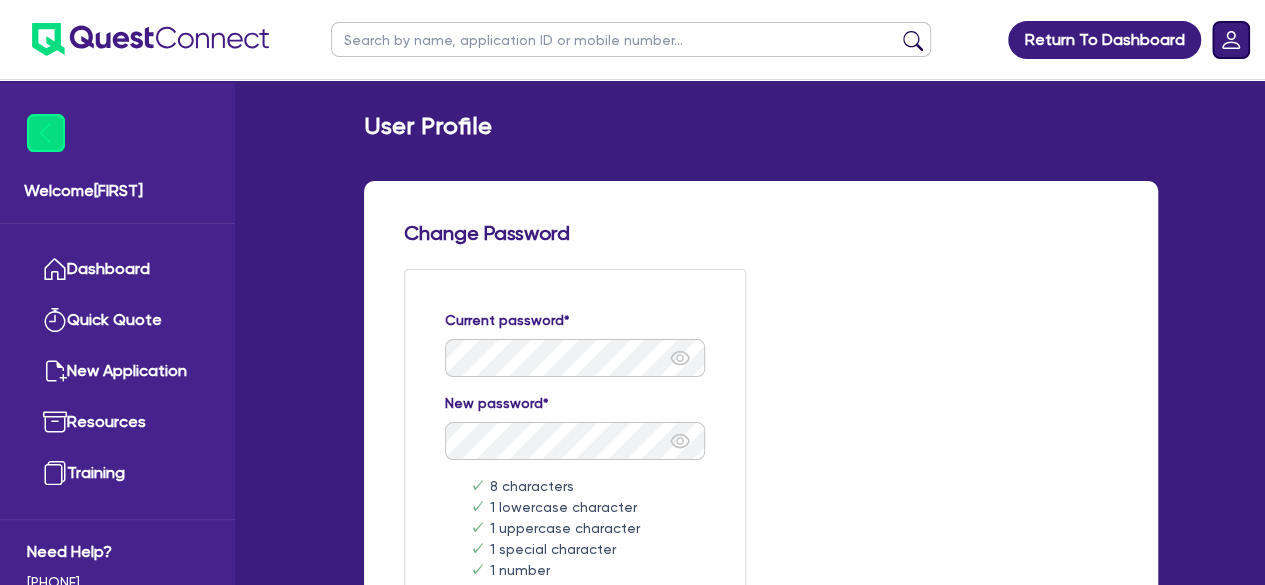 click at bounding box center [1231, 40] 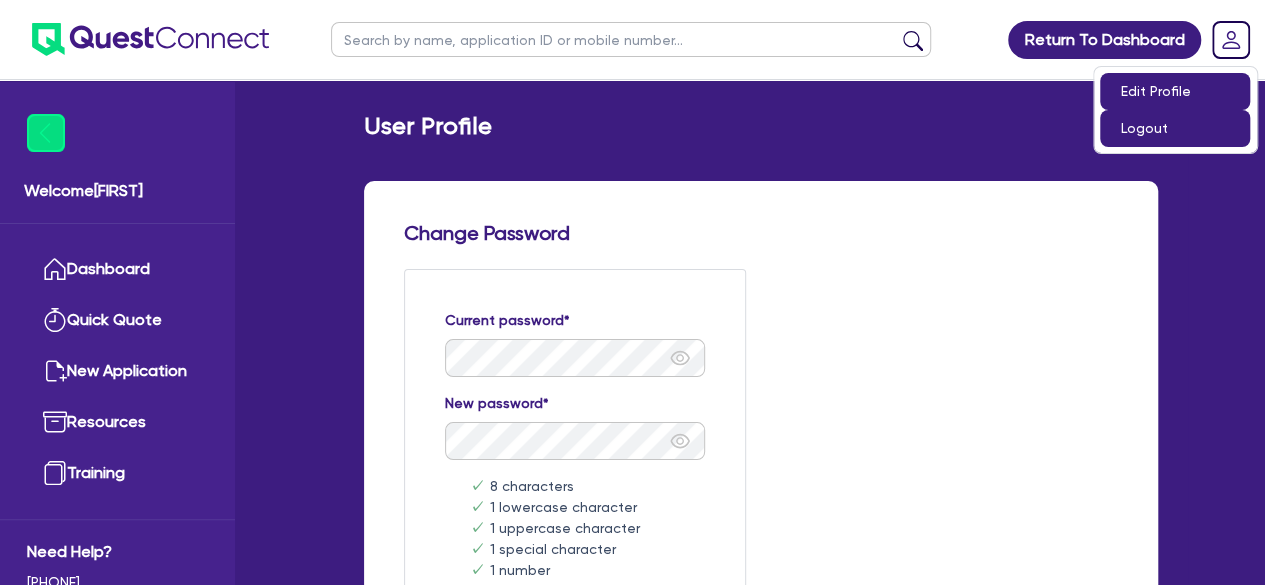 click on "Logout" at bounding box center [1175, 128] 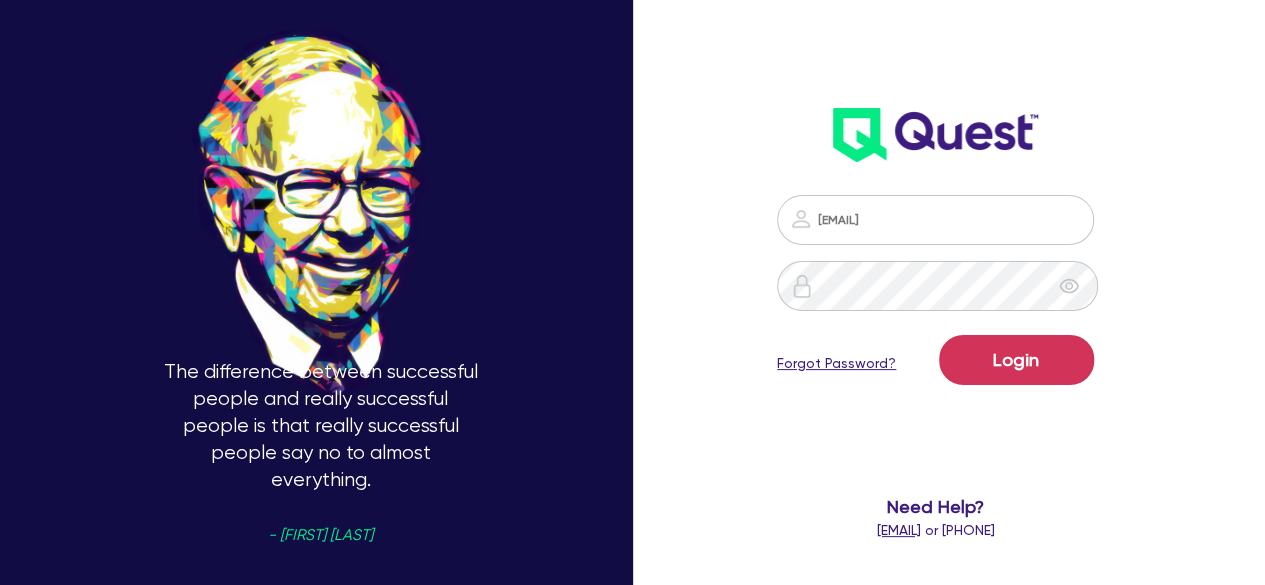 click at bounding box center (1069, 286) 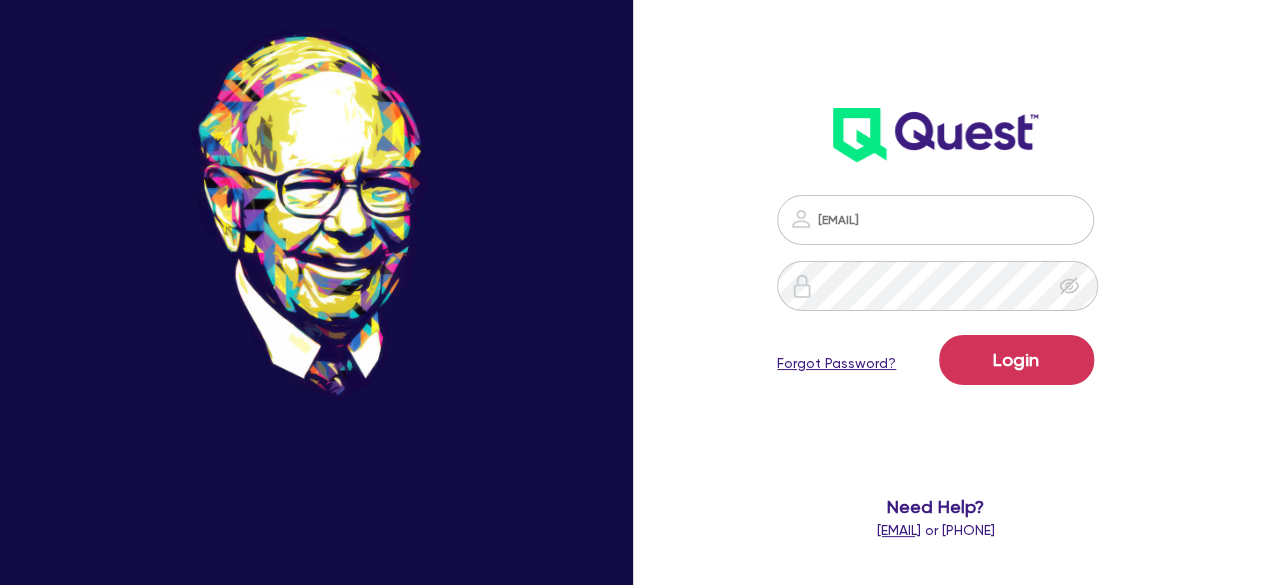 click at bounding box center (1069, 286) 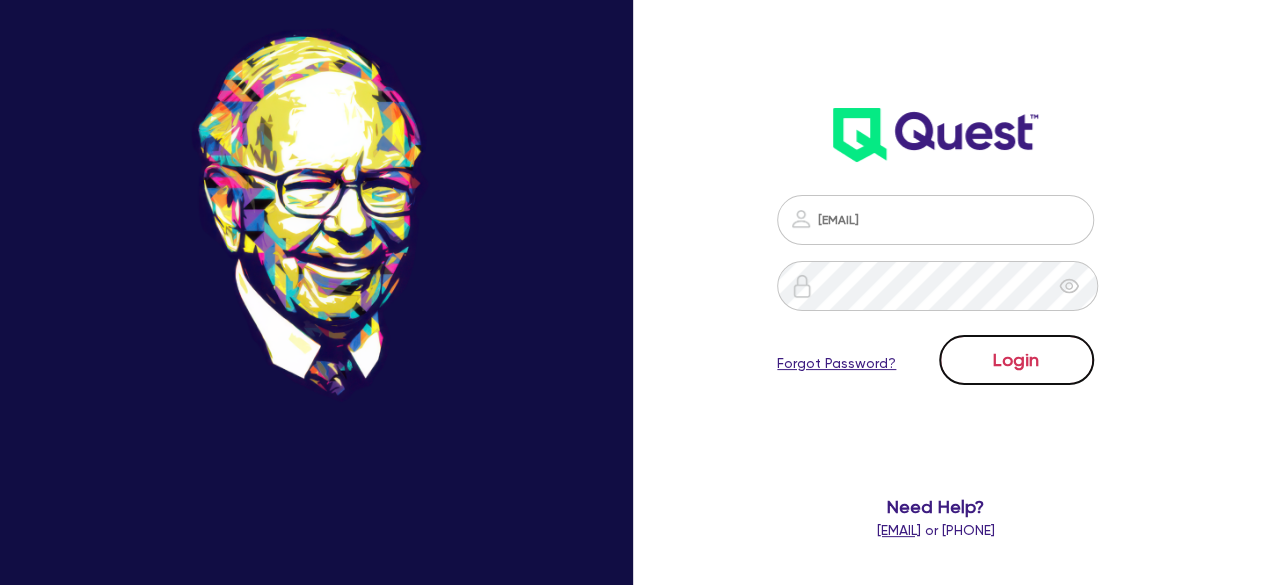 click on "Login" at bounding box center [1016, 360] 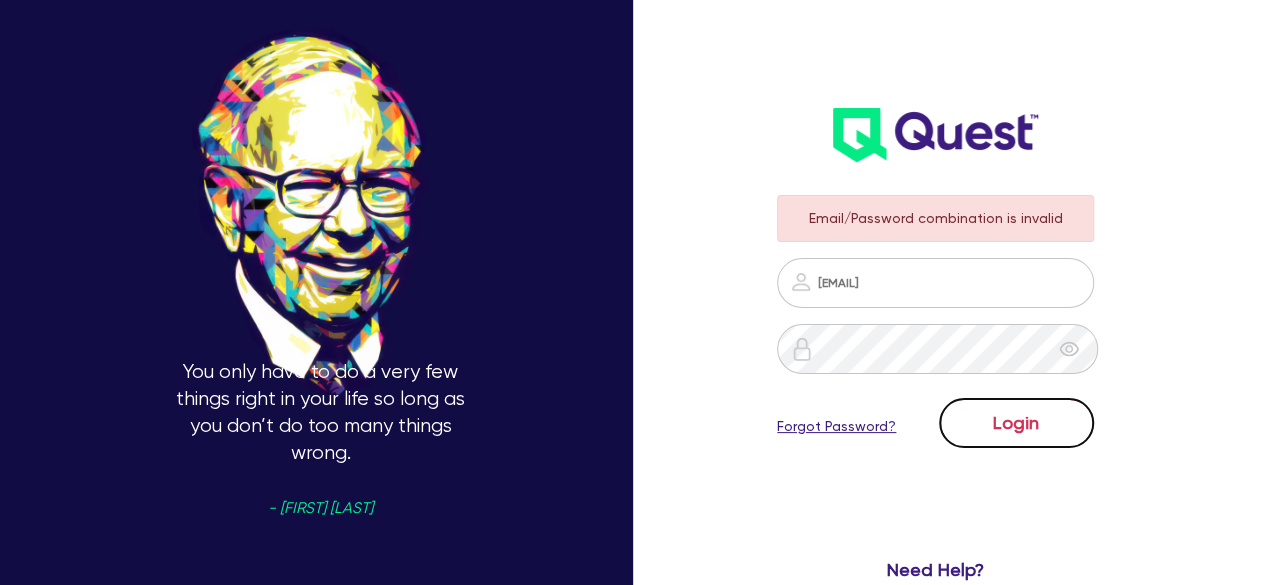 click on "Login" at bounding box center (1016, 423) 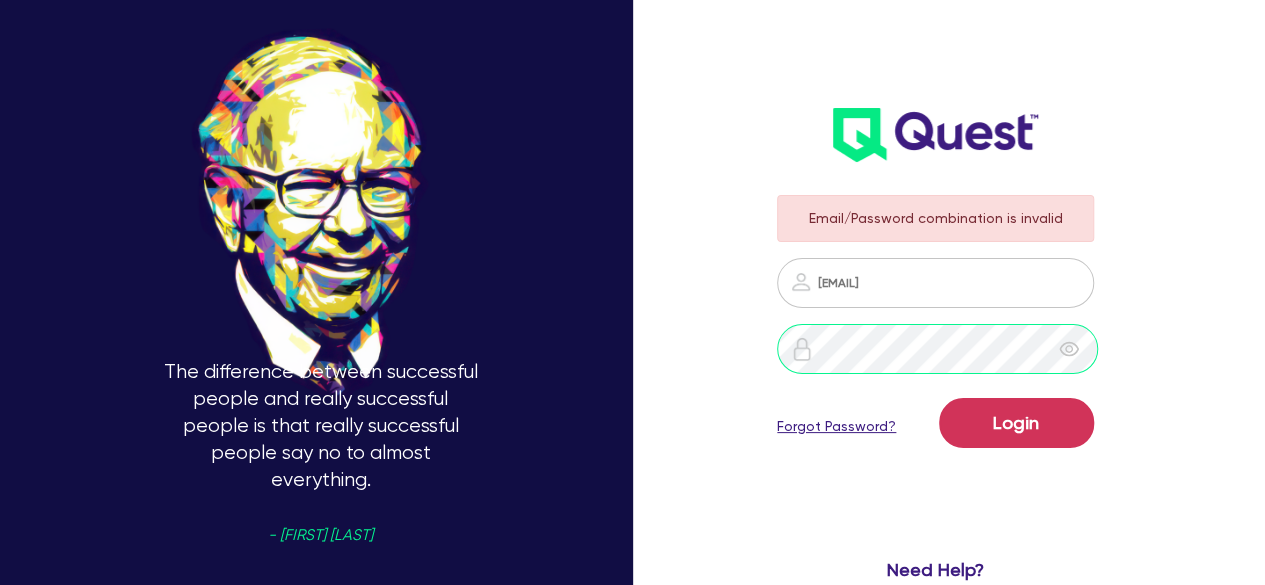 click on "Login" at bounding box center [1016, 423] 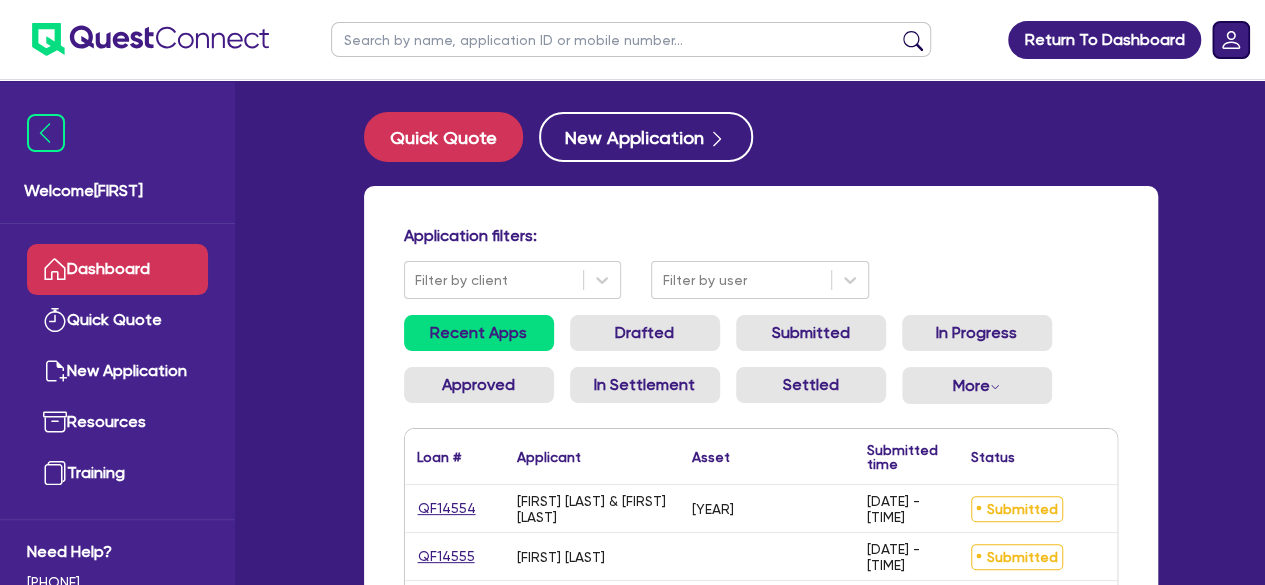 click at bounding box center [1231, 40] 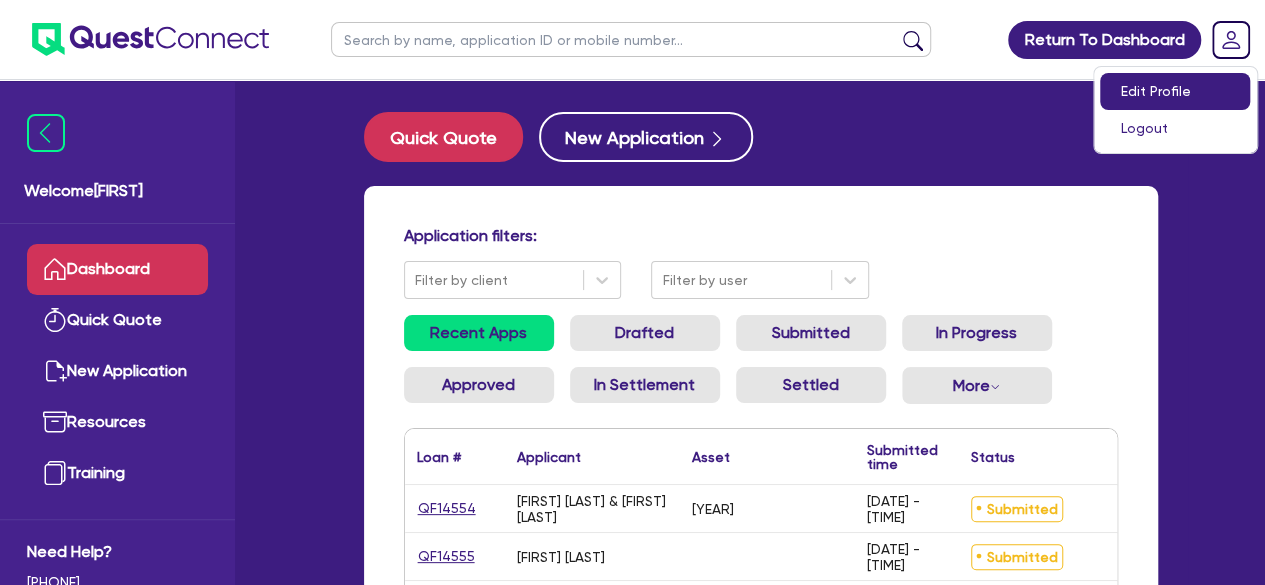 click on "Edit Profile" at bounding box center [1175, 91] 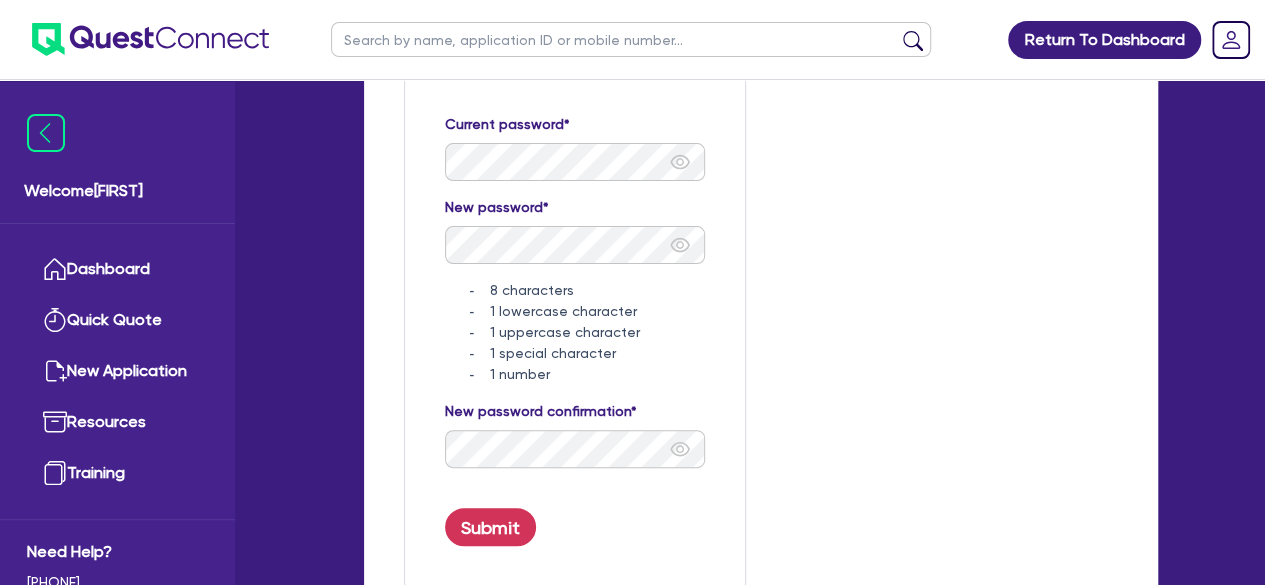 scroll, scrollTop: 200, scrollLeft: 0, axis: vertical 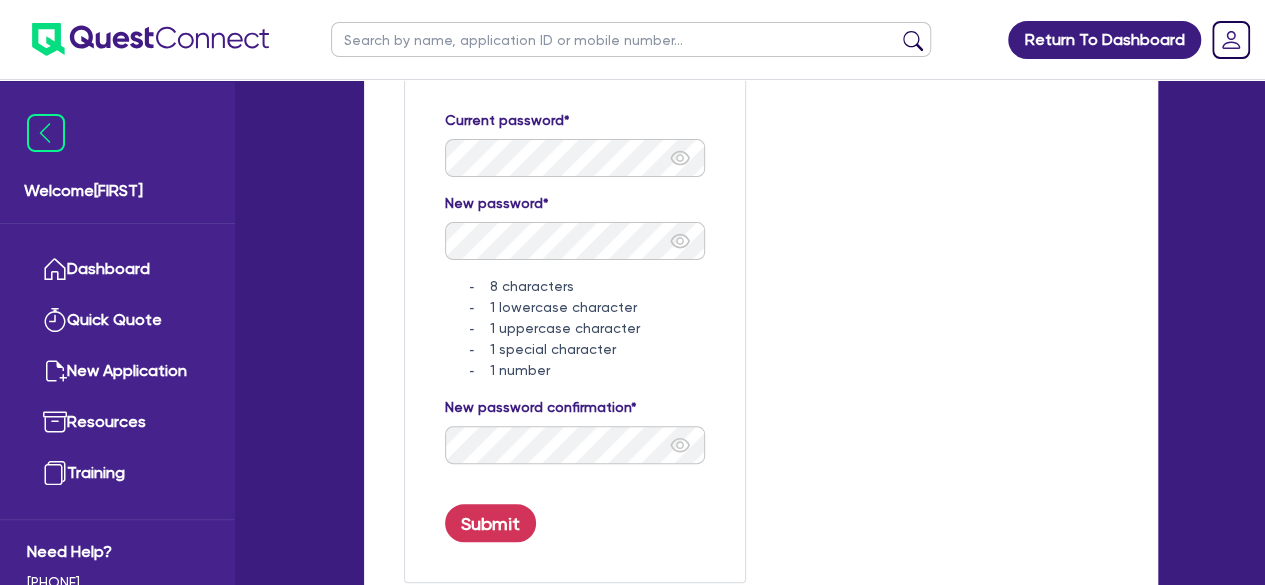 click at bounding box center (680, 158) 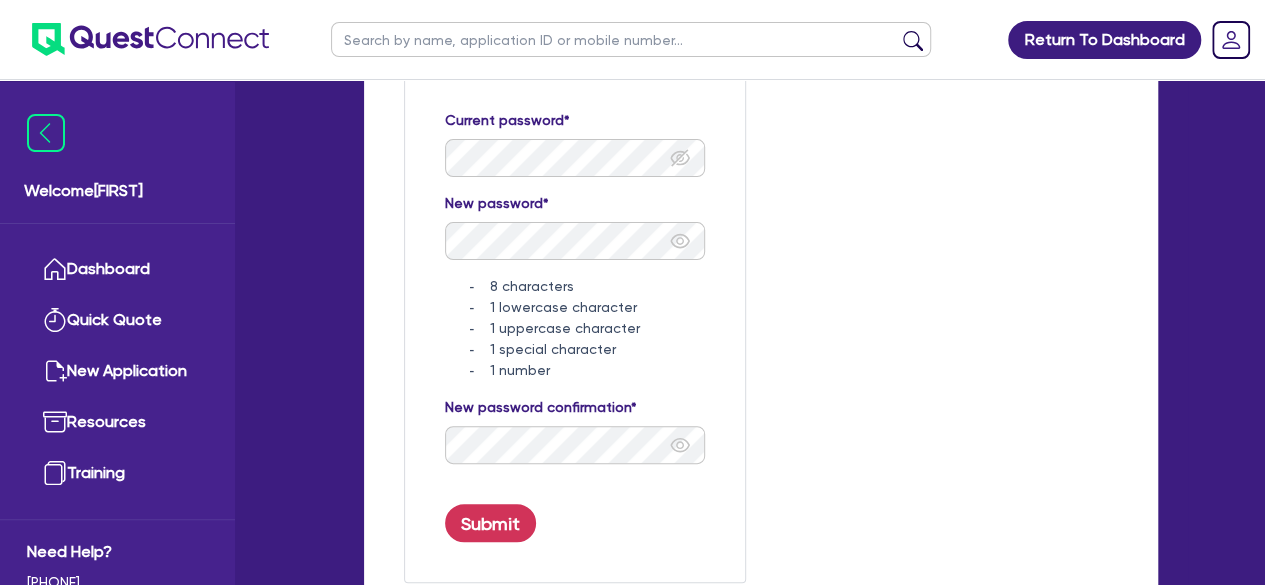 click at bounding box center [680, 158] 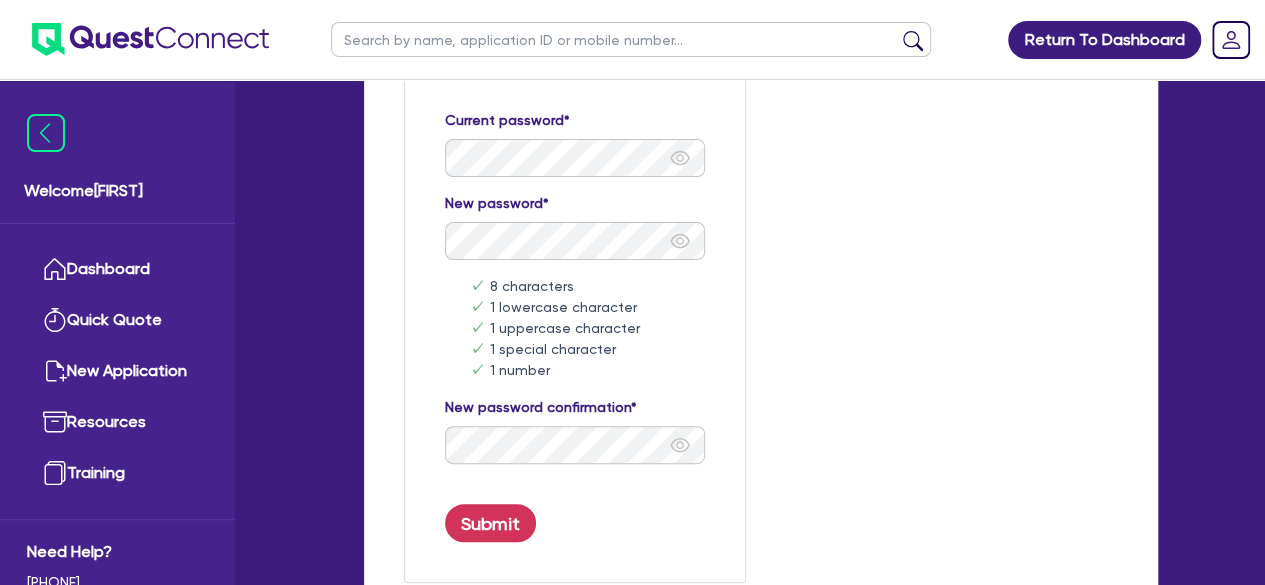 click at bounding box center (680, 158) 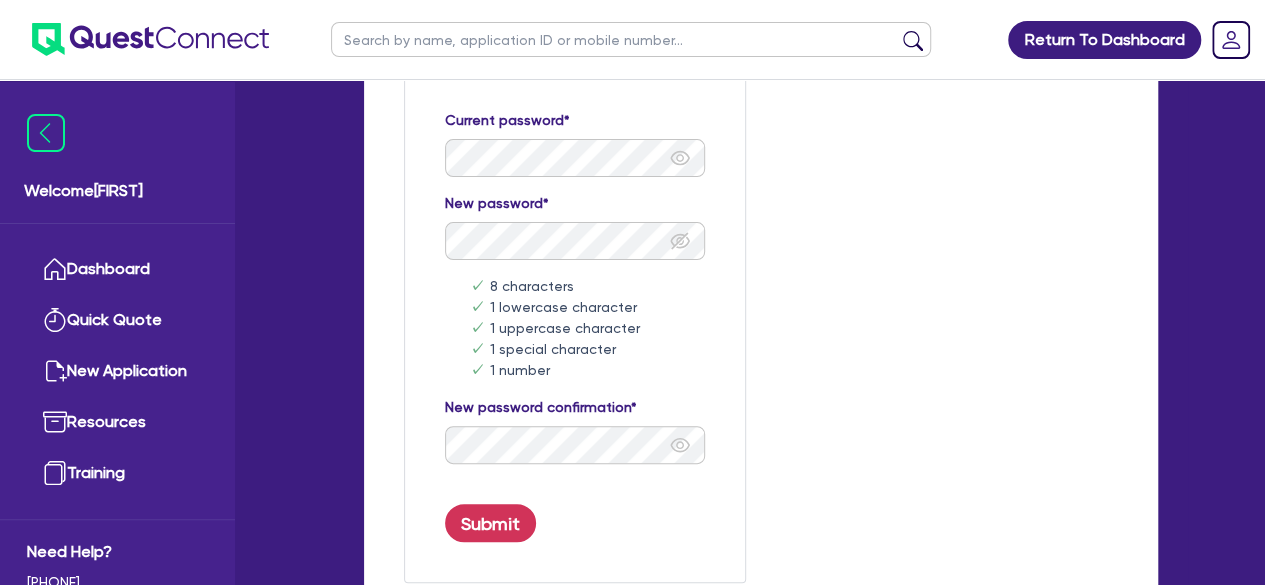 click at bounding box center (680, 158) 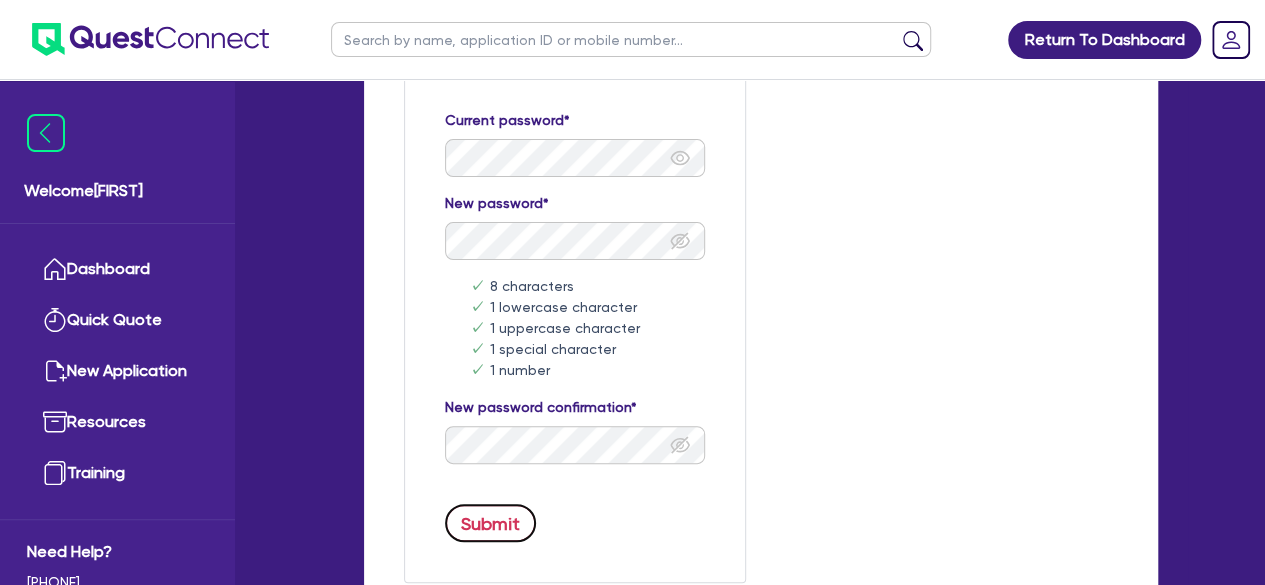 click on "Submit" at bounding box center [491, 523] 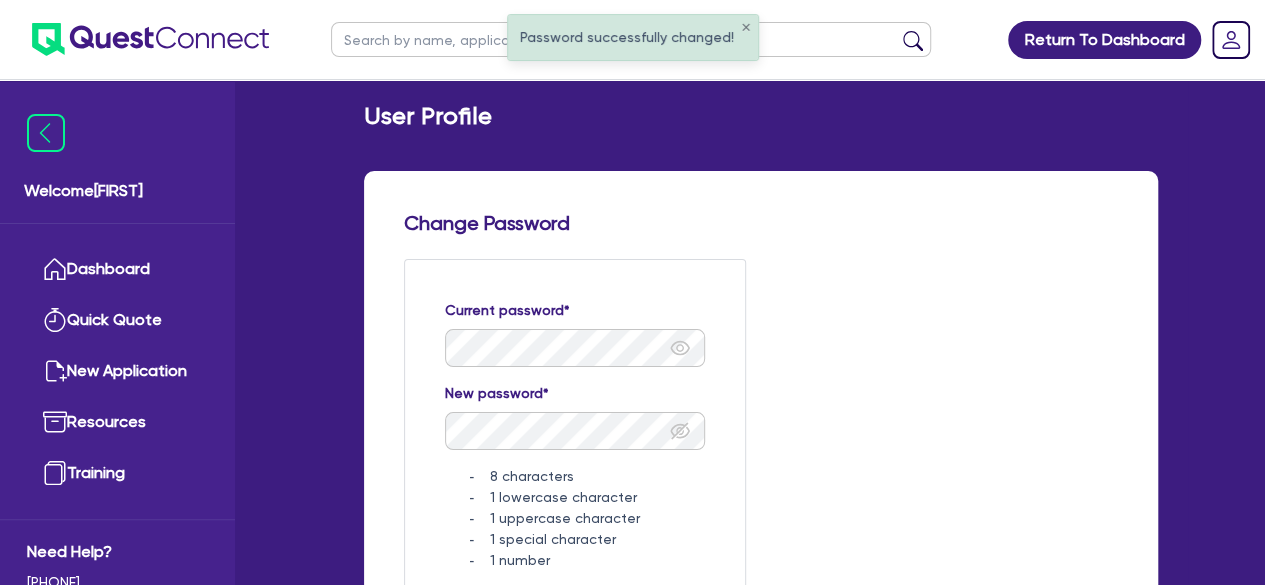 scroll, scrollTop: 0, scrollLeft: 0, axis: both 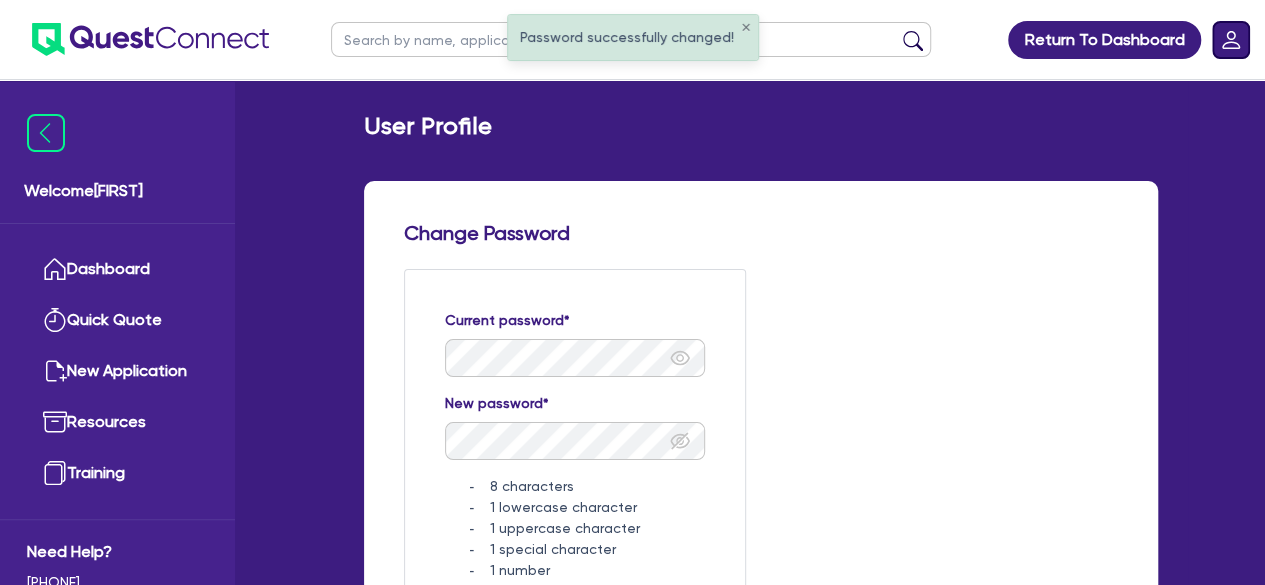 click at bounding box center (1231, 40) 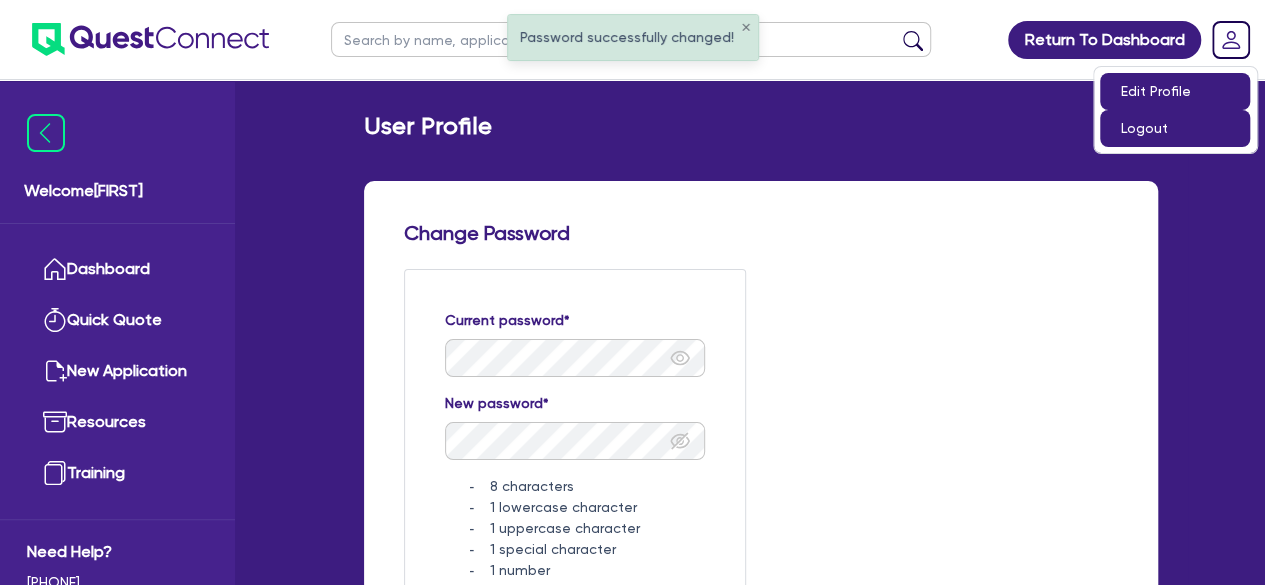 click on "Logout" at bounding box center (1175, 128) 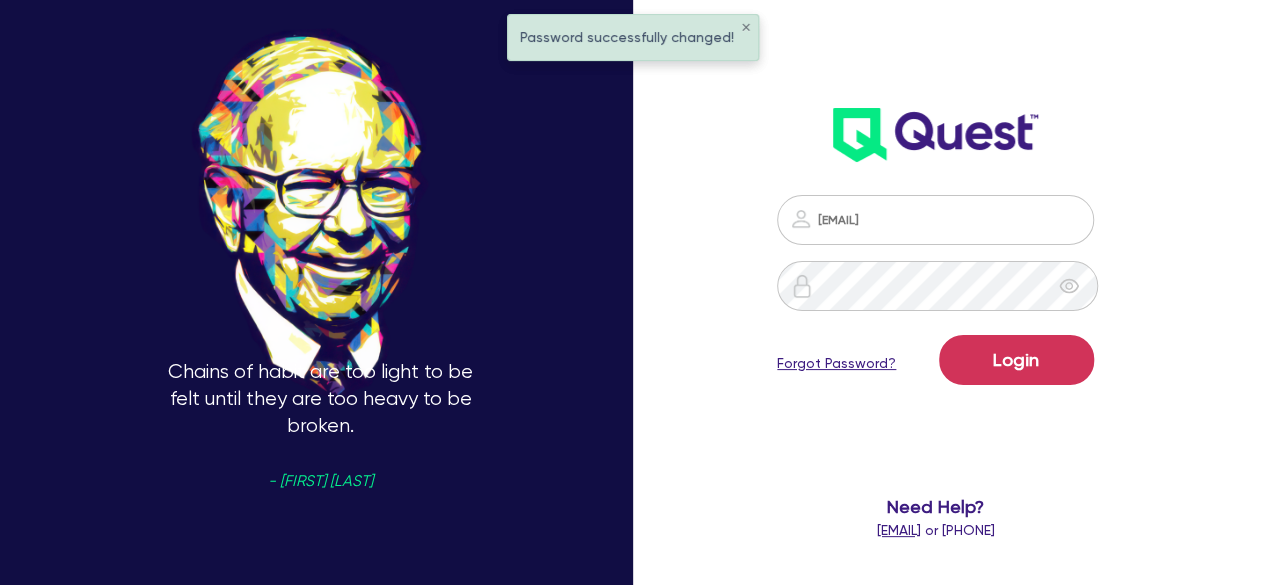 click at bounding box center (802, 286) 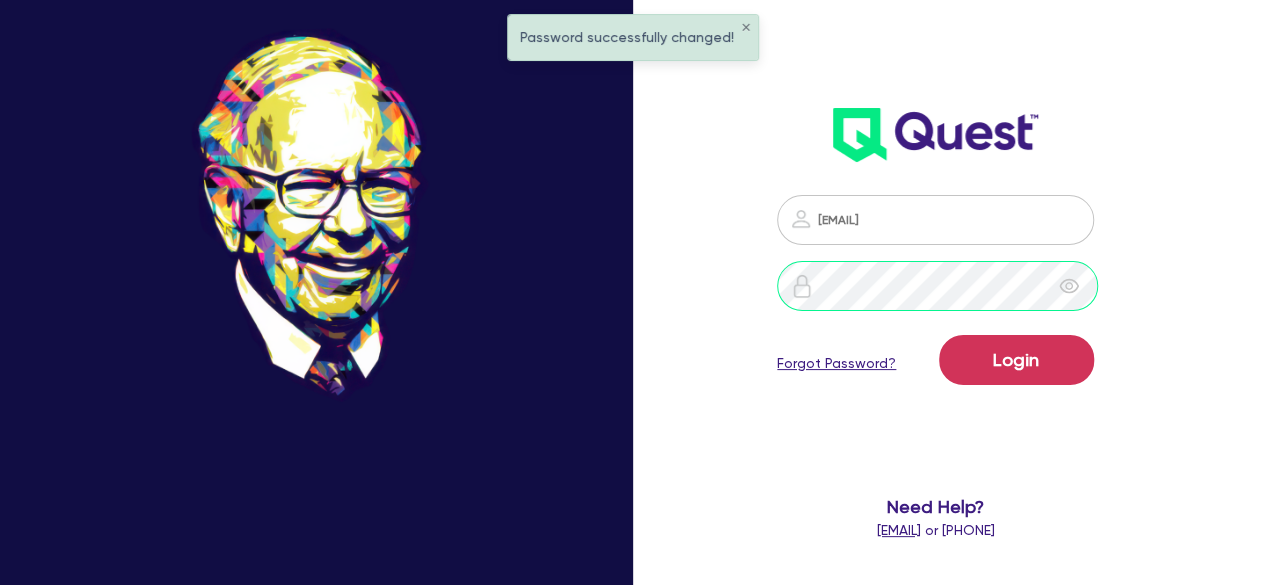 click on "Login" at bounding box center [1016, 360] 